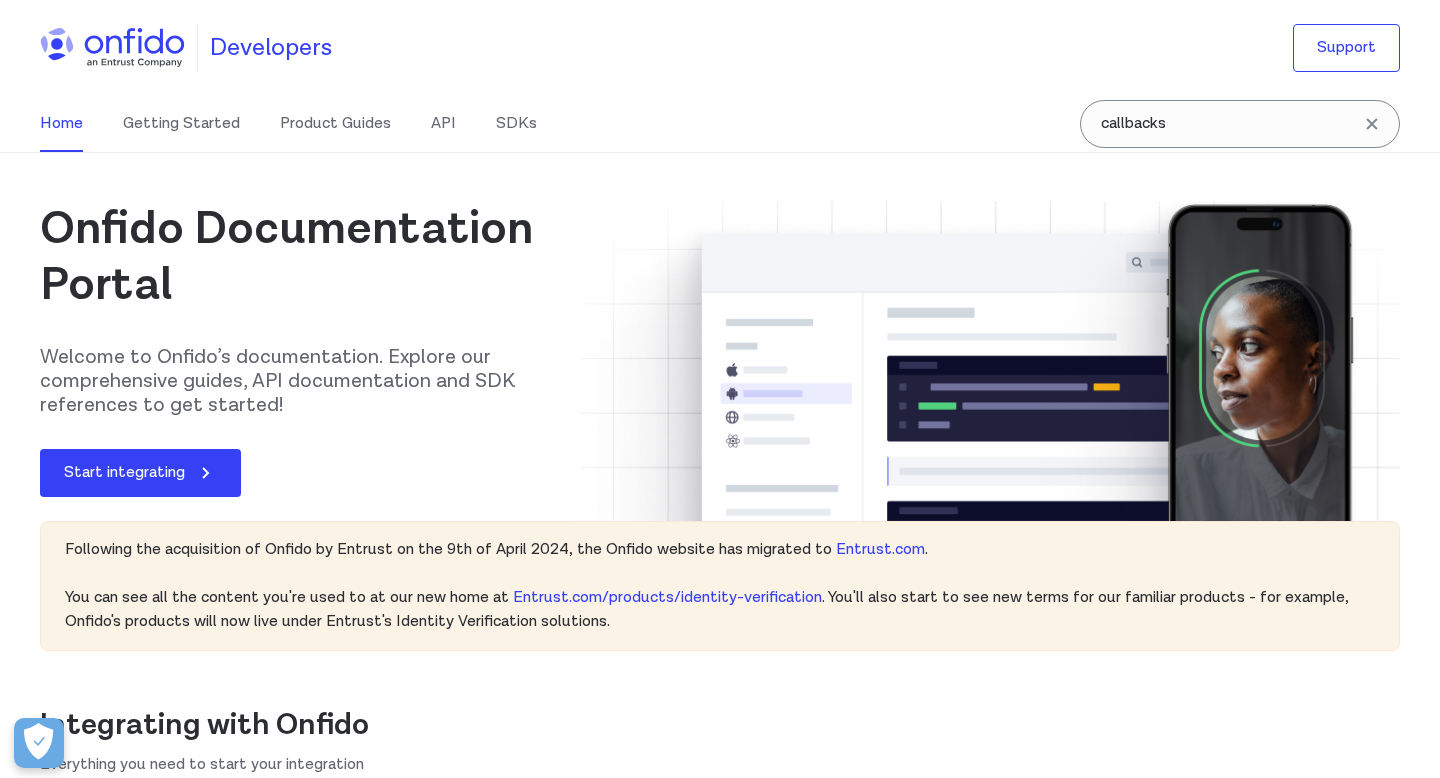 scroll, scrollTop: 0, scrollLeft: 0, axis: both 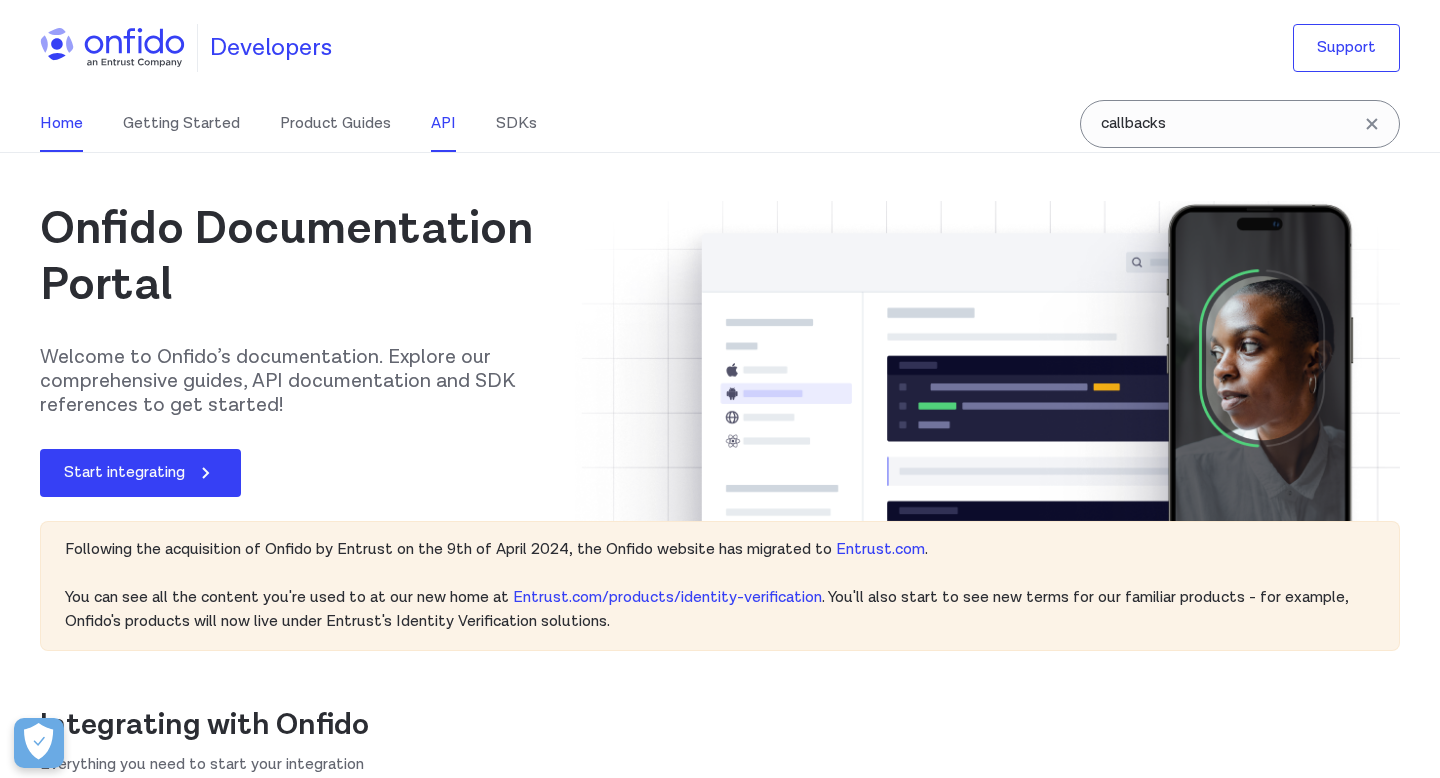 click on "API" at bounding box center (443, 124) 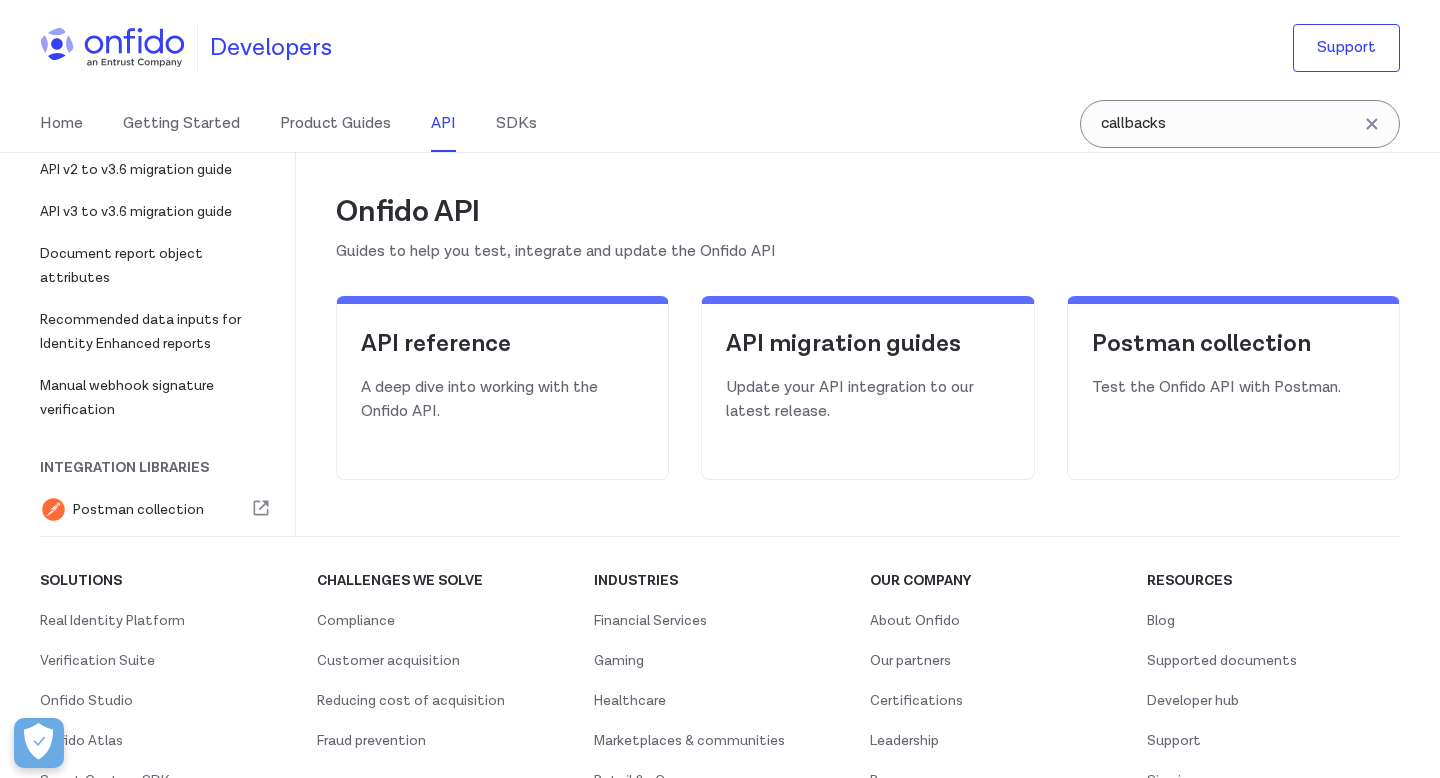 scroll, scrollTop: 203, scrollLeft: 0, axis: vertical 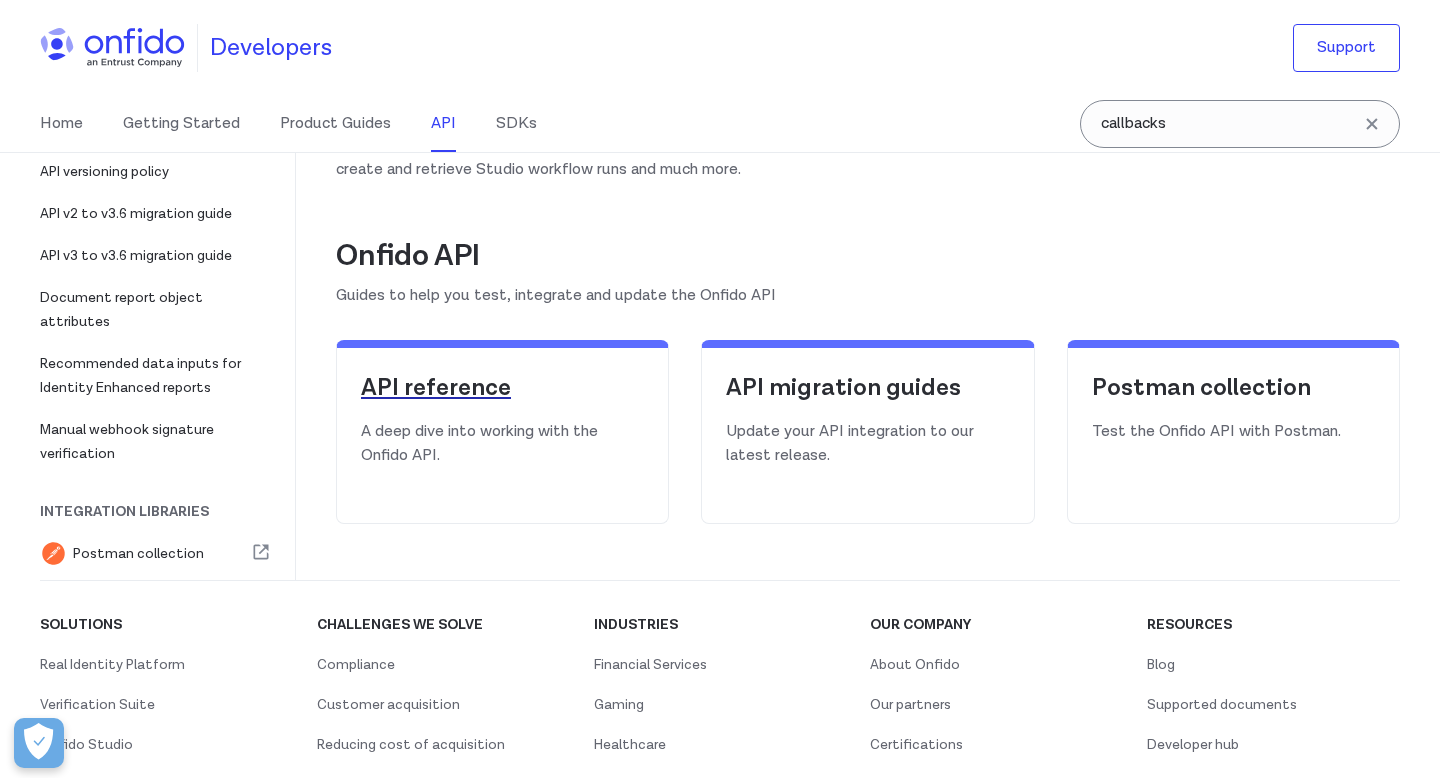 click on "API reference" at bounding box center (502, 388) 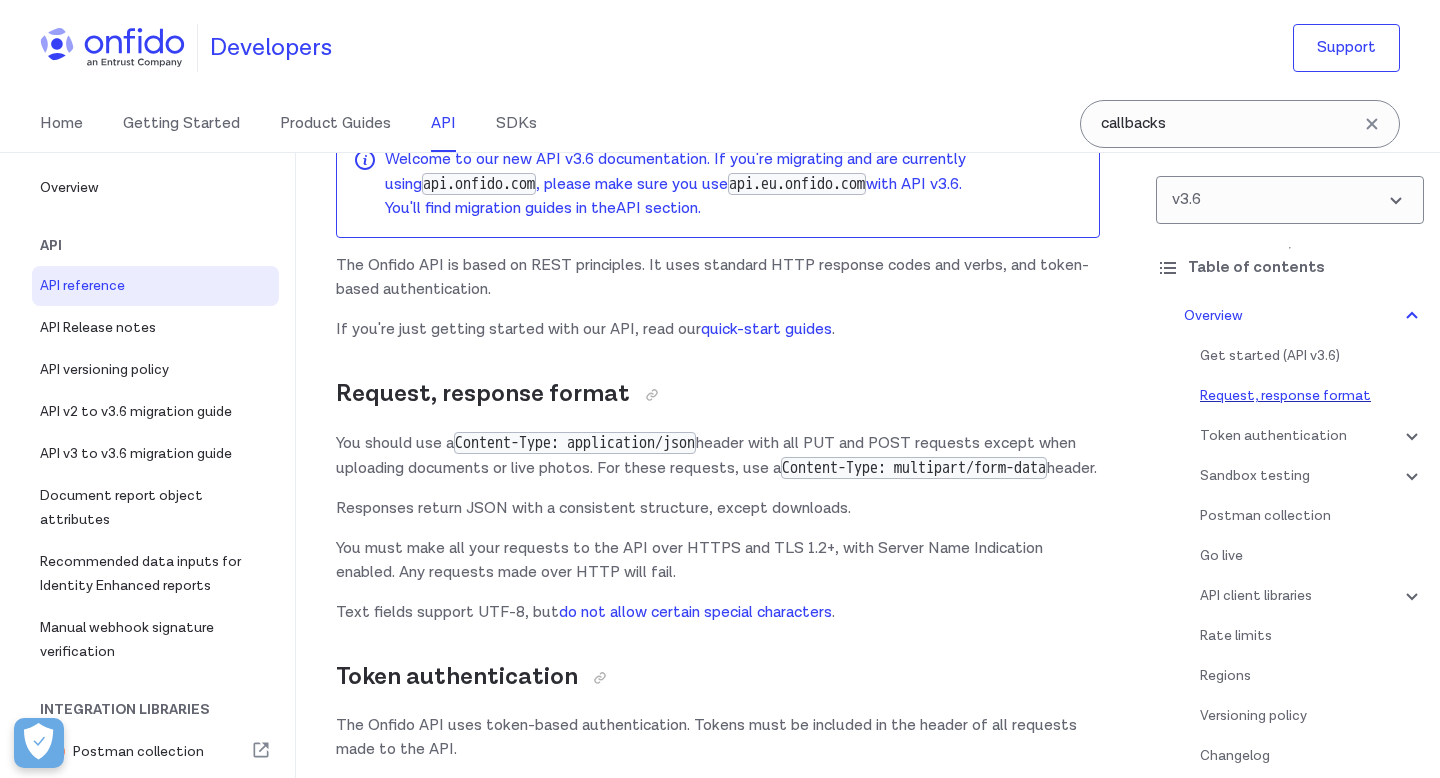 scroll, scrollTop: 0, scrollLeft: 0, axis: both 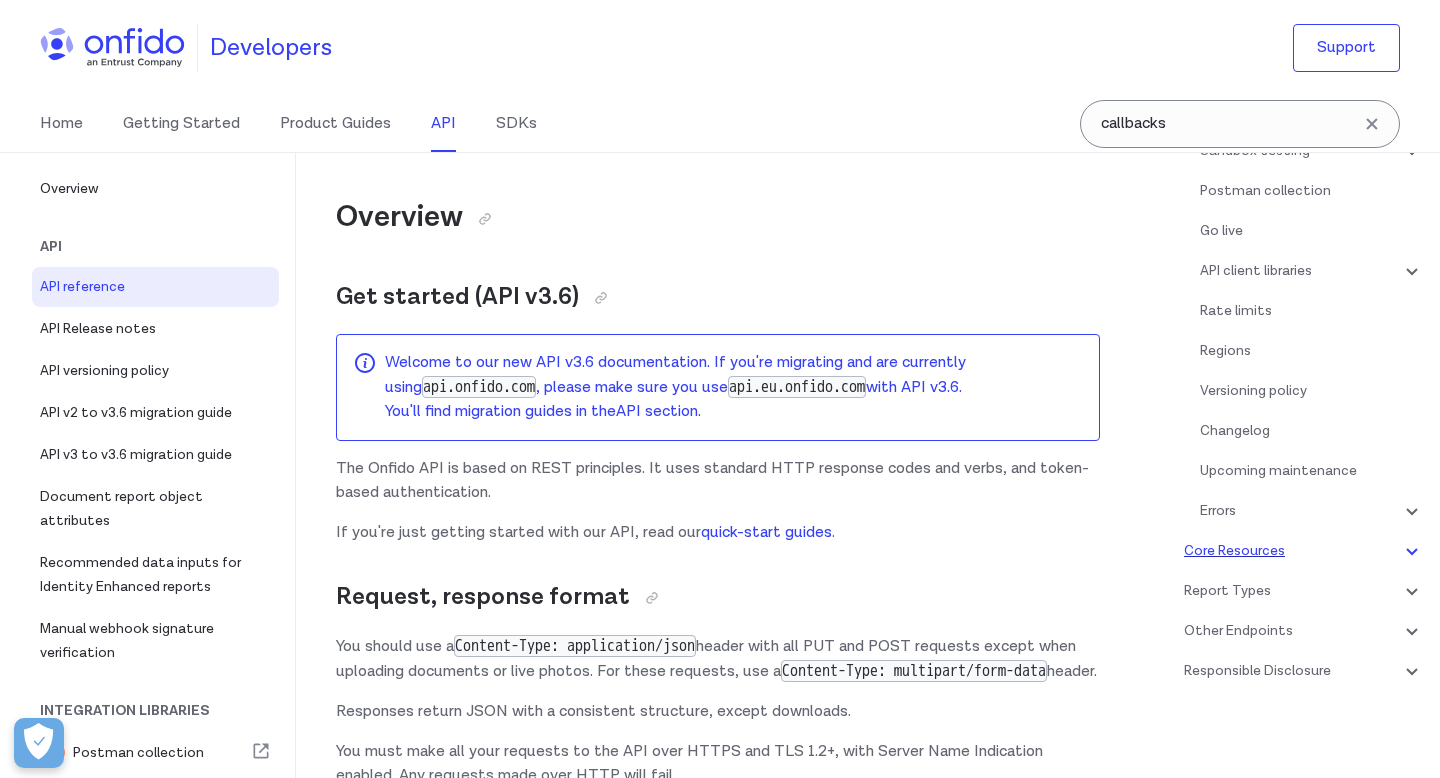 click on "Core Resources" at bounding box center (1304, 551) 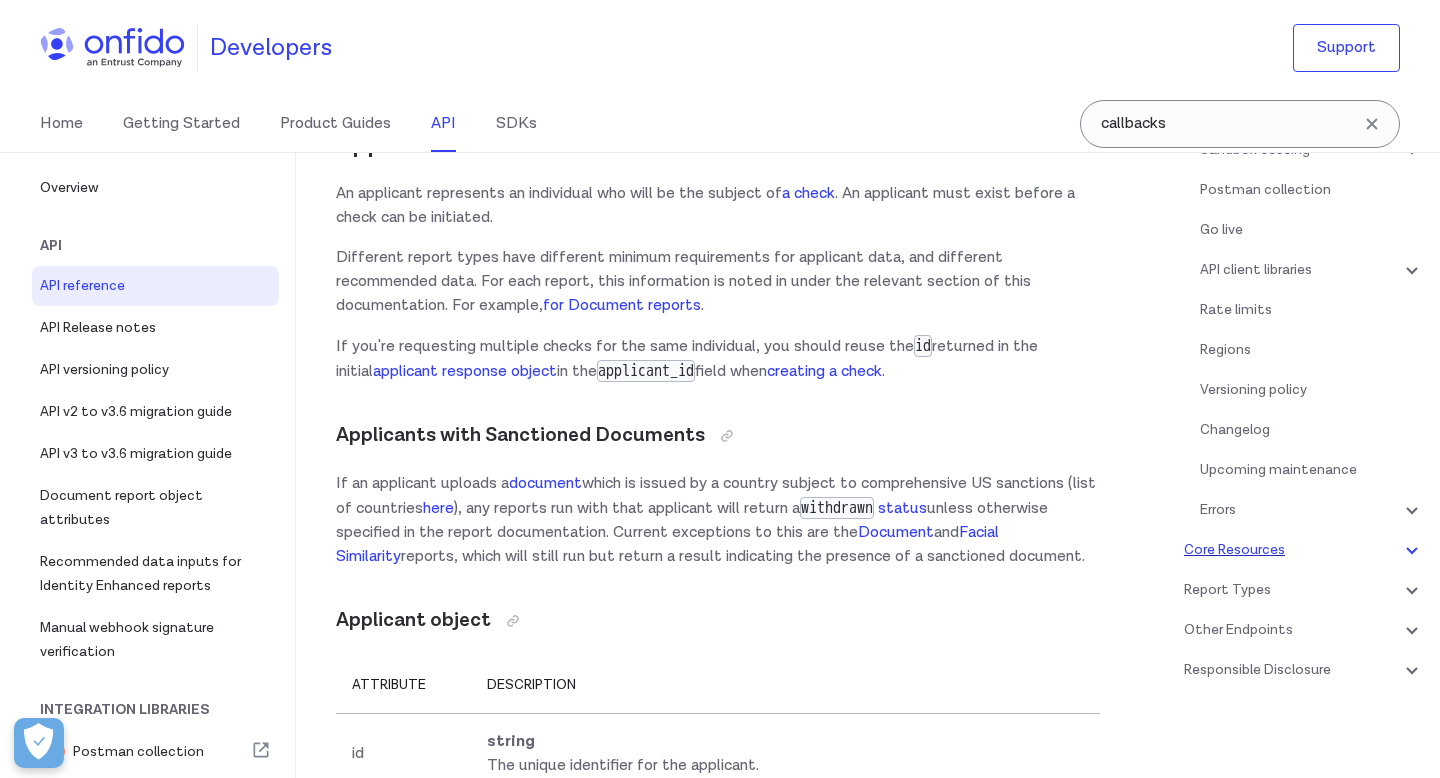 scroll, scrollTop: 286, scrollLeft: 0, axis: vertical 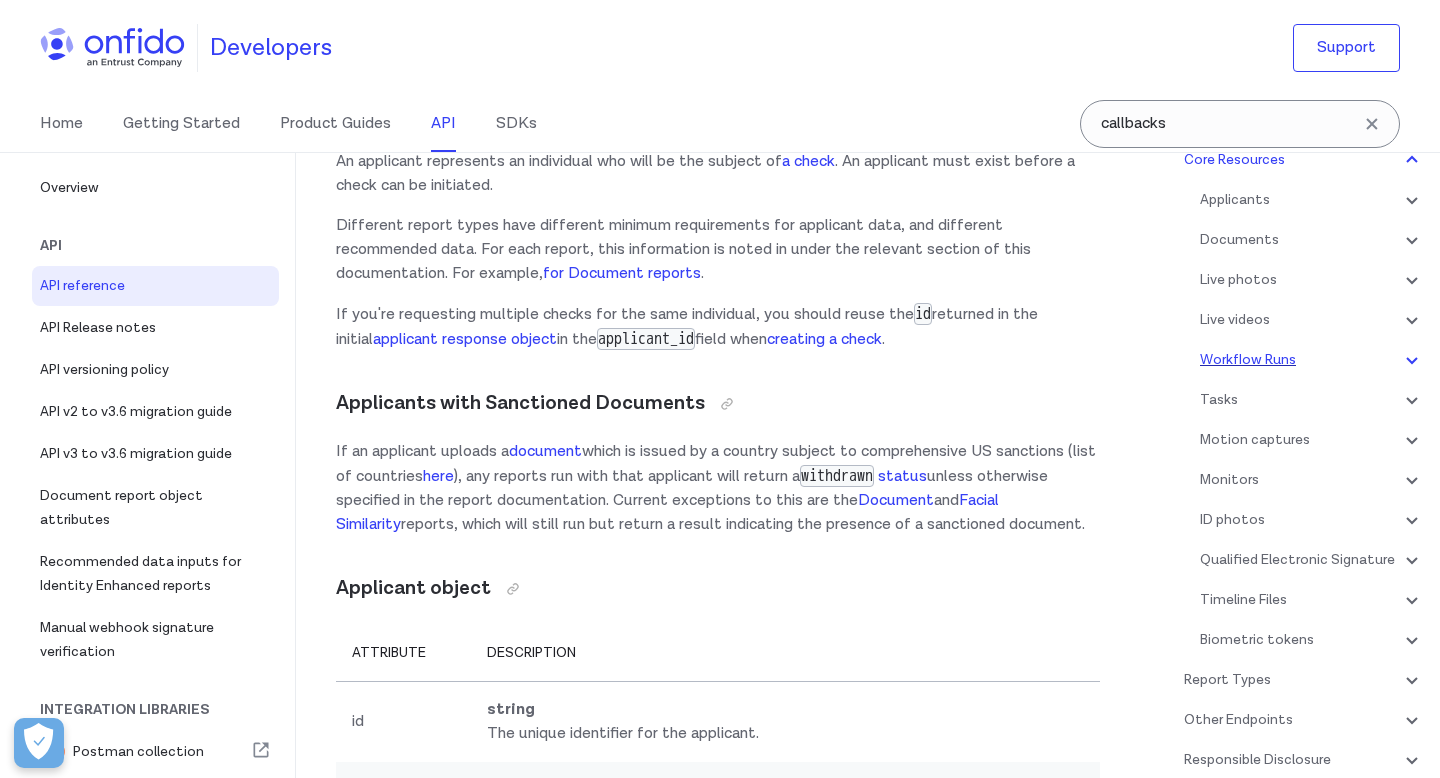 click on "Workflow Runs" at bounding box center (1312, 360) 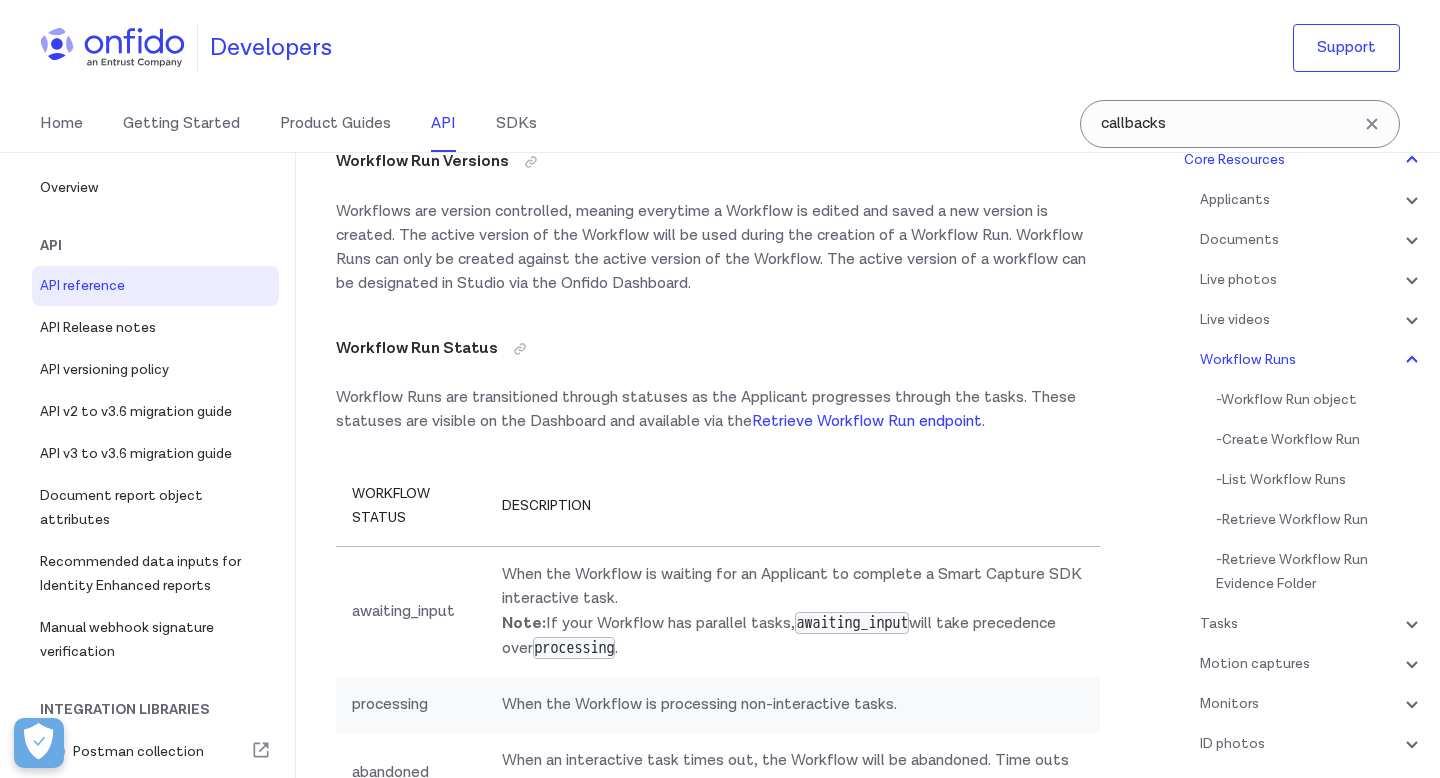 click on "-  Workflow Run object -  Create Workflow Run -  List Workflow Runs -  Retrieve Workflow Run -  Retrieve Workflow Run Evidence Folder" at bounding box center (1320, 492) 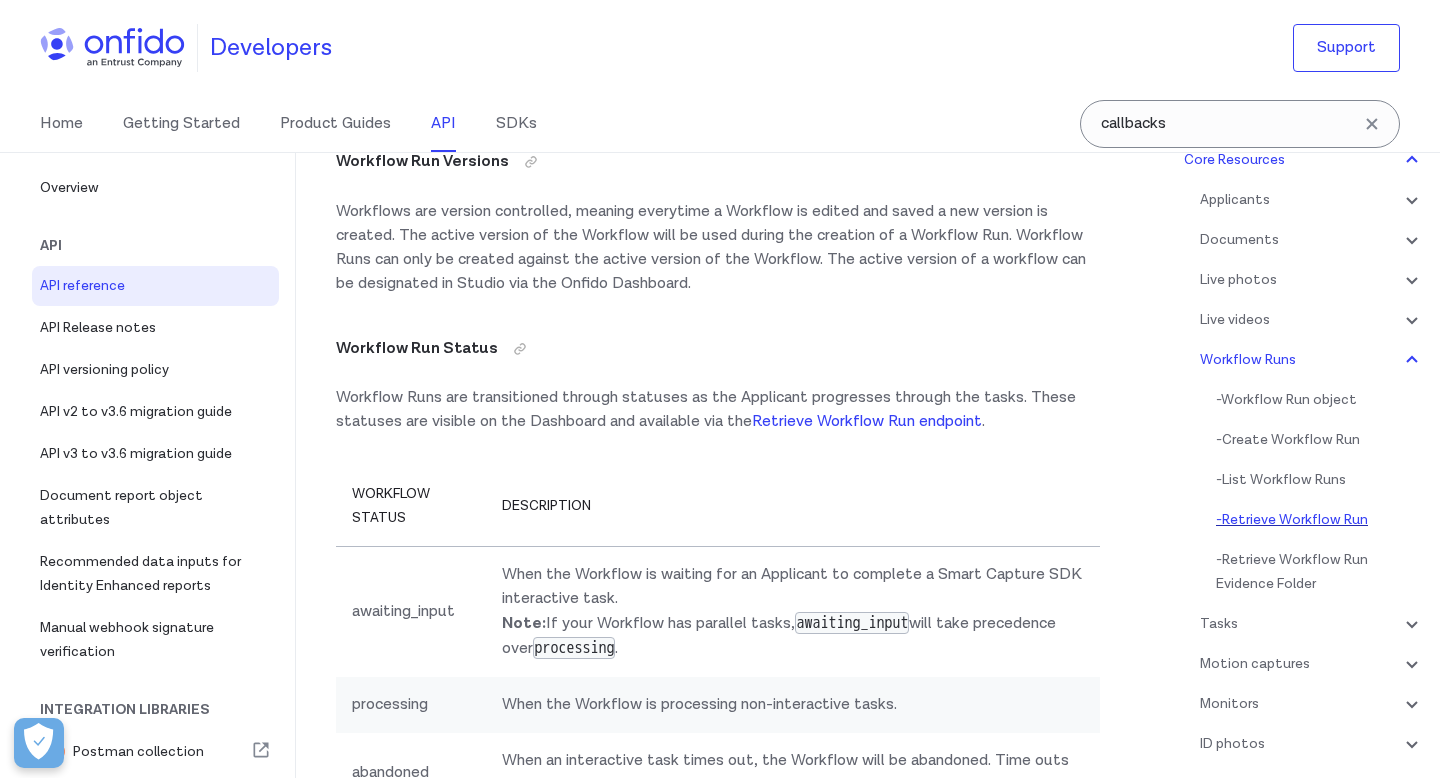 click on "-  Retrieve Workflow Run" at bounding box center [1320, 520] 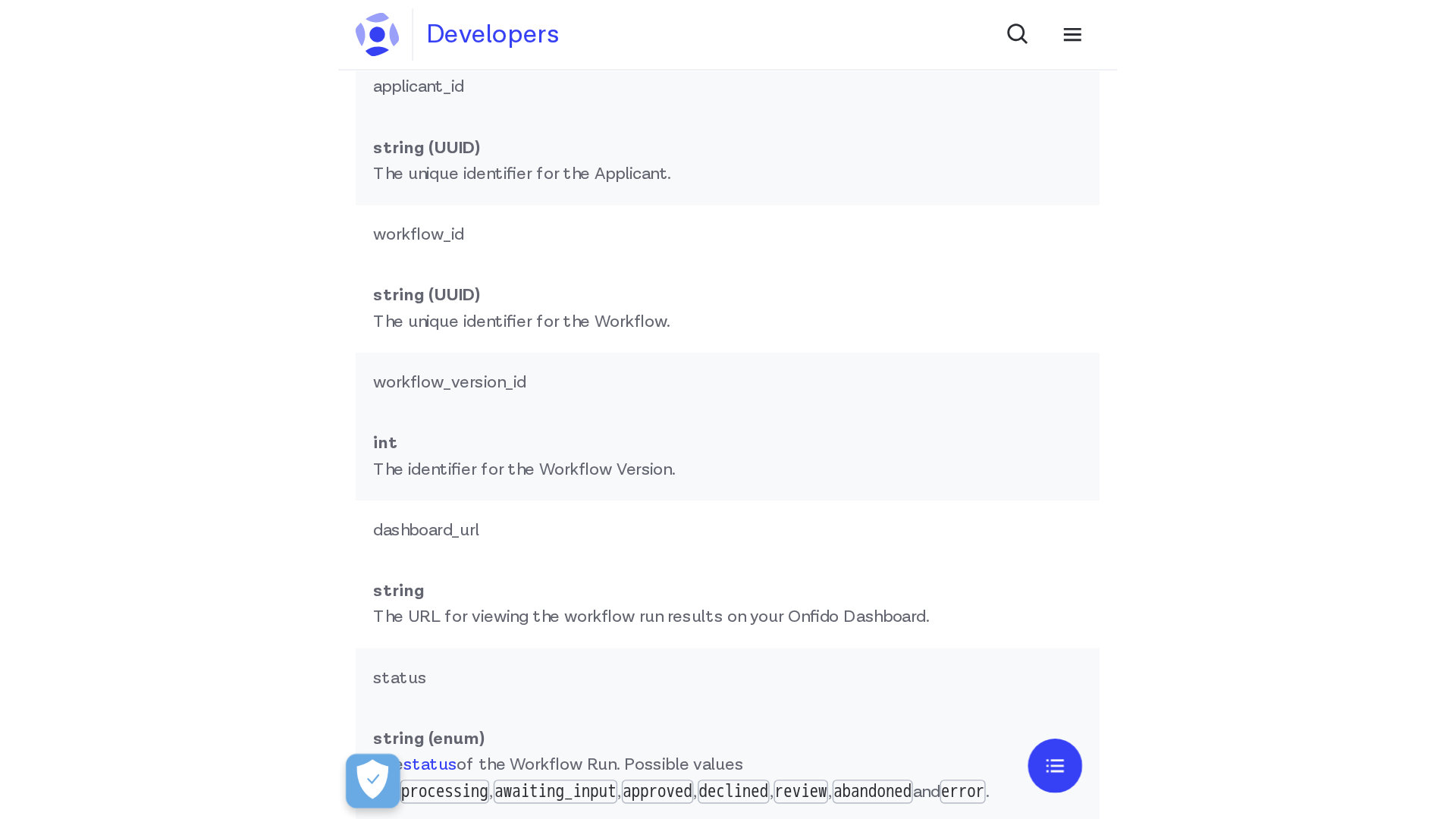 scroll, scrollTop: 45859, scrollLeft: 0, axis: vertical 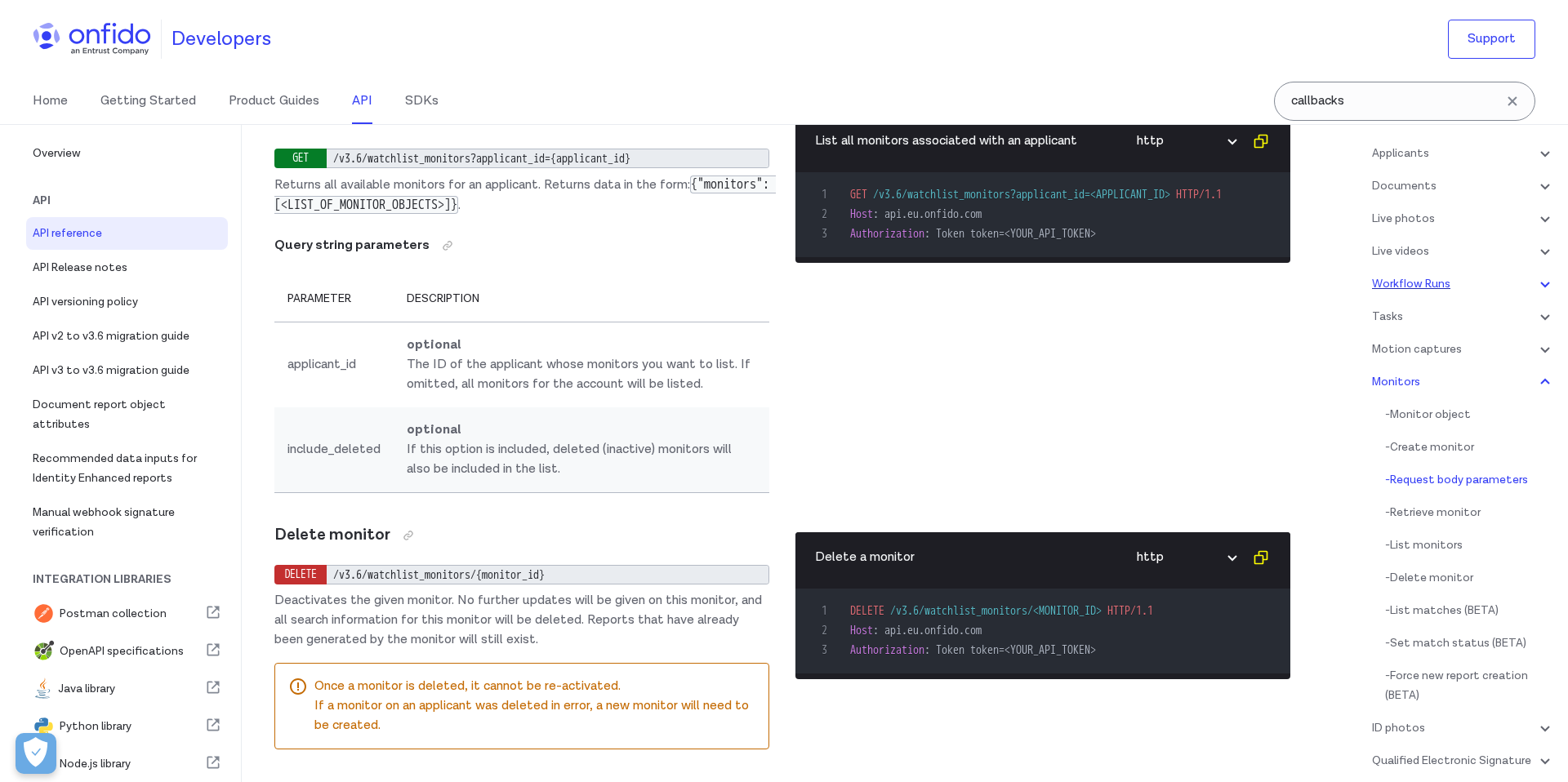 click on "Workflow Runs" at bounding box center (1463, 284) 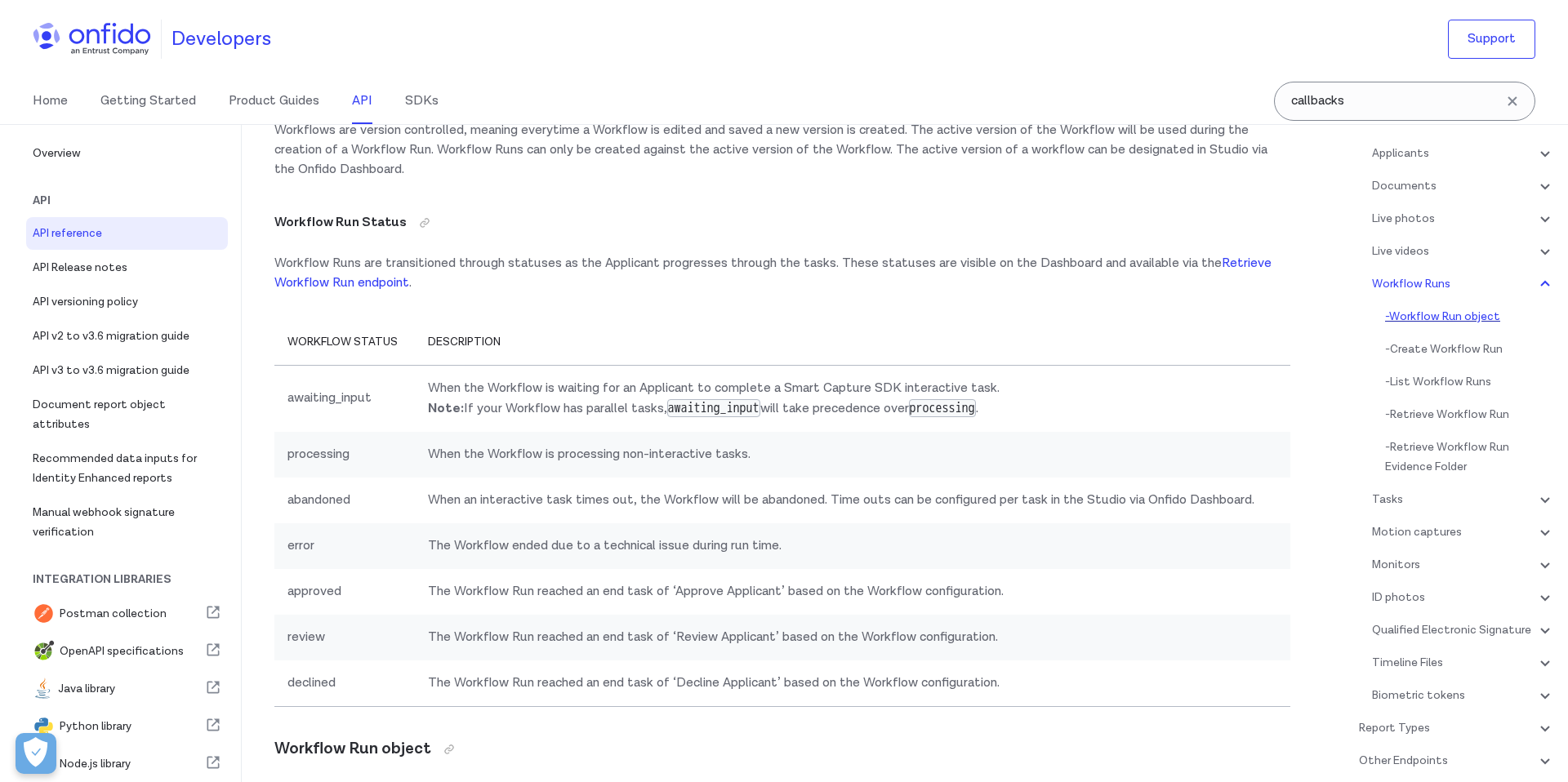 click on "-  Workflow Run object" at bounding box center [1470, 317] 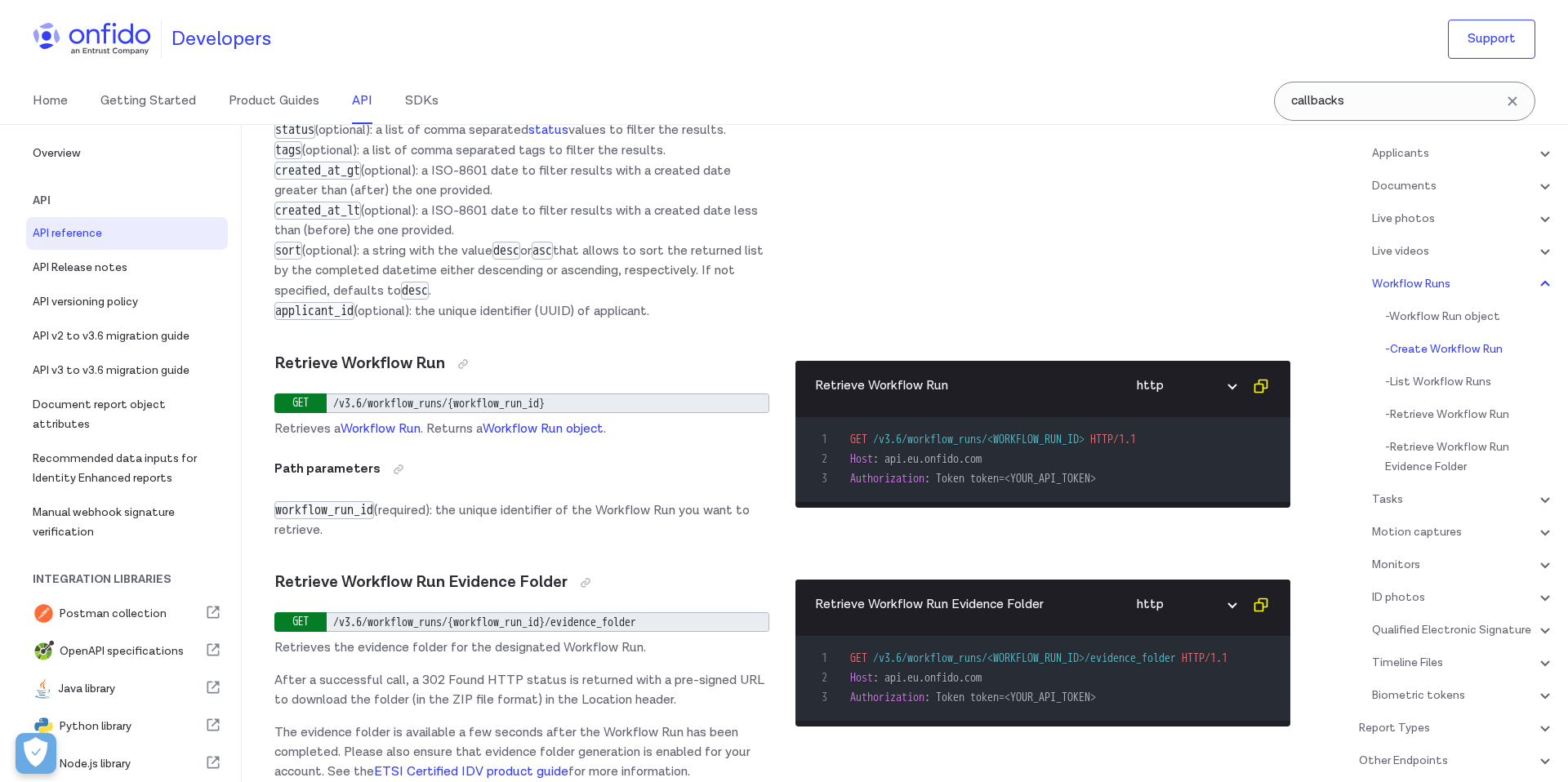 scroll, scrollTop: 39631, scrollLeft: 0, axis: vertical 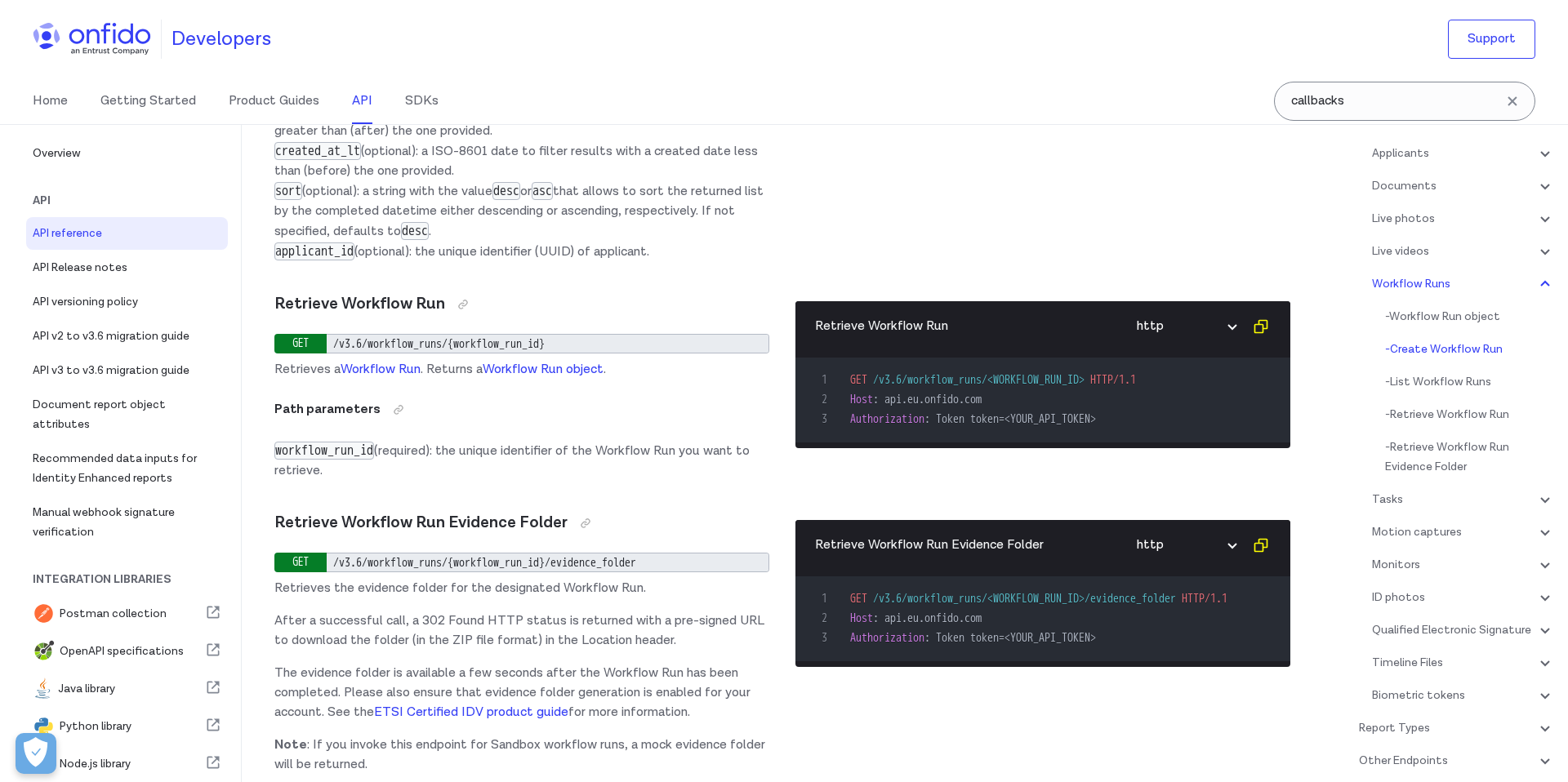 click on "http bash" at bounding box center (1186, -113) 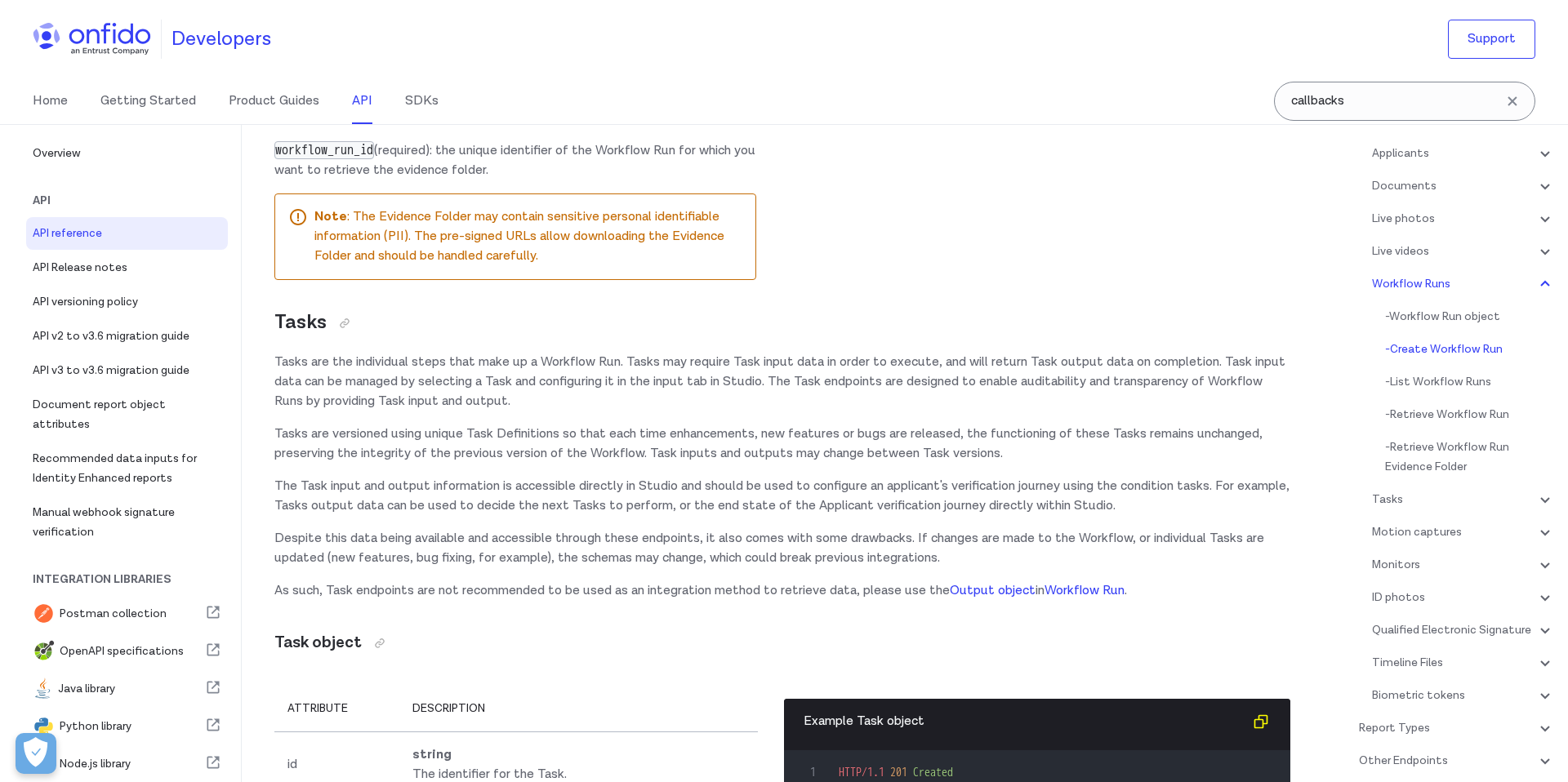 scroll, scrollTop: 38996, scrollLeft: 0, axis: vertical 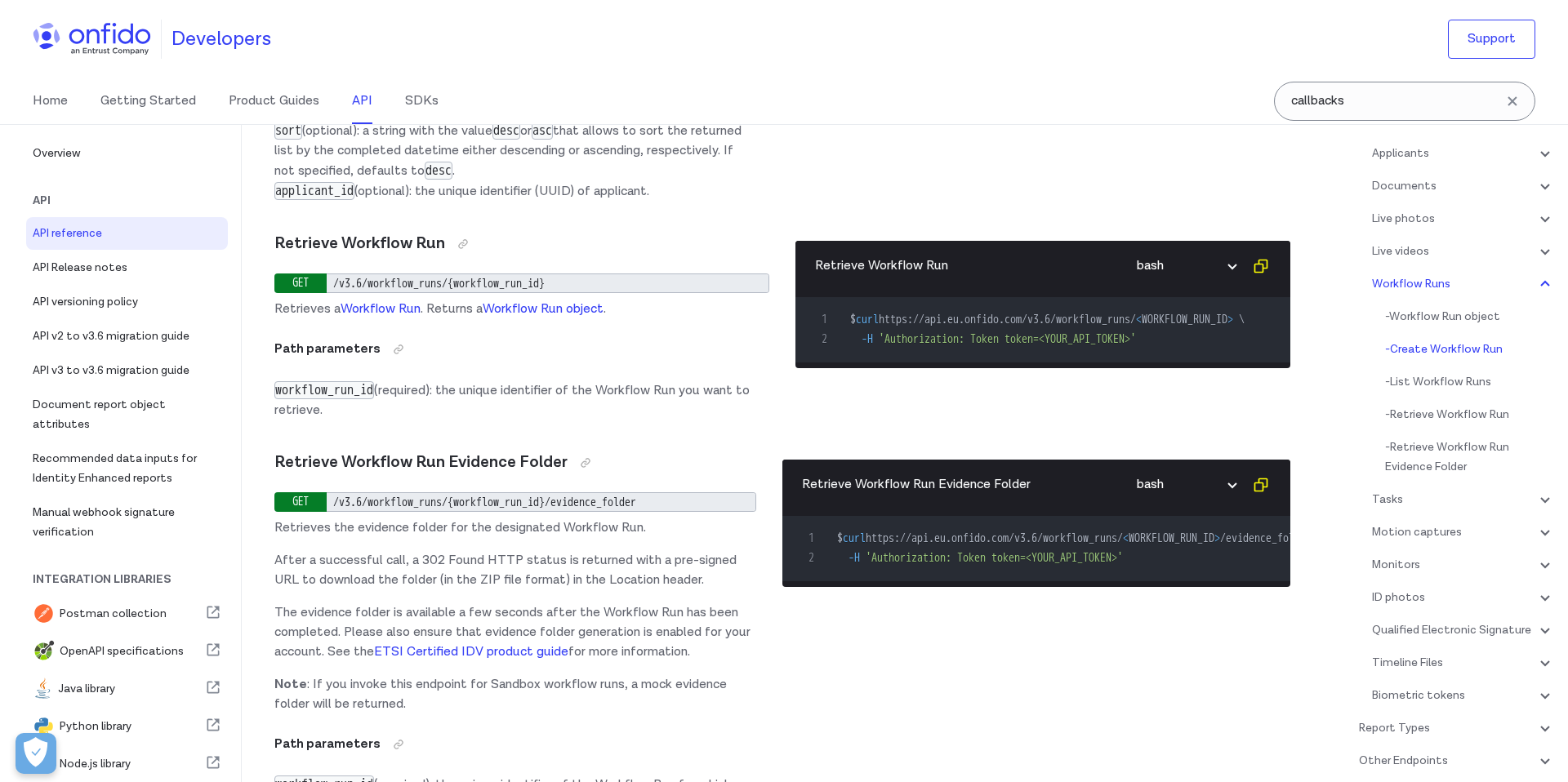 click on "http bash" at bounding box center [1186, -174] 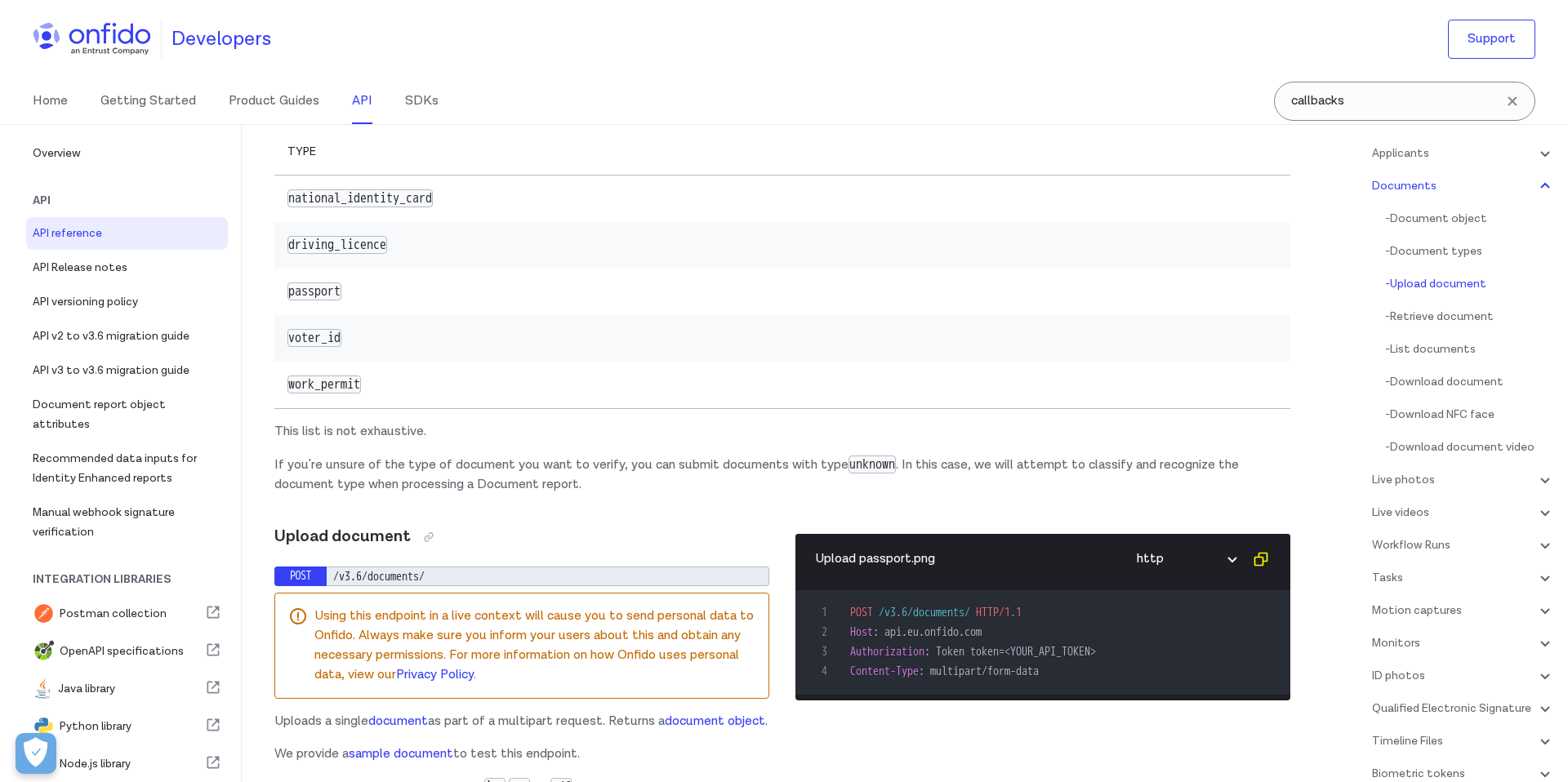 scroll, scrollTop: 25728, scrollLeft: 0, axis: vertical 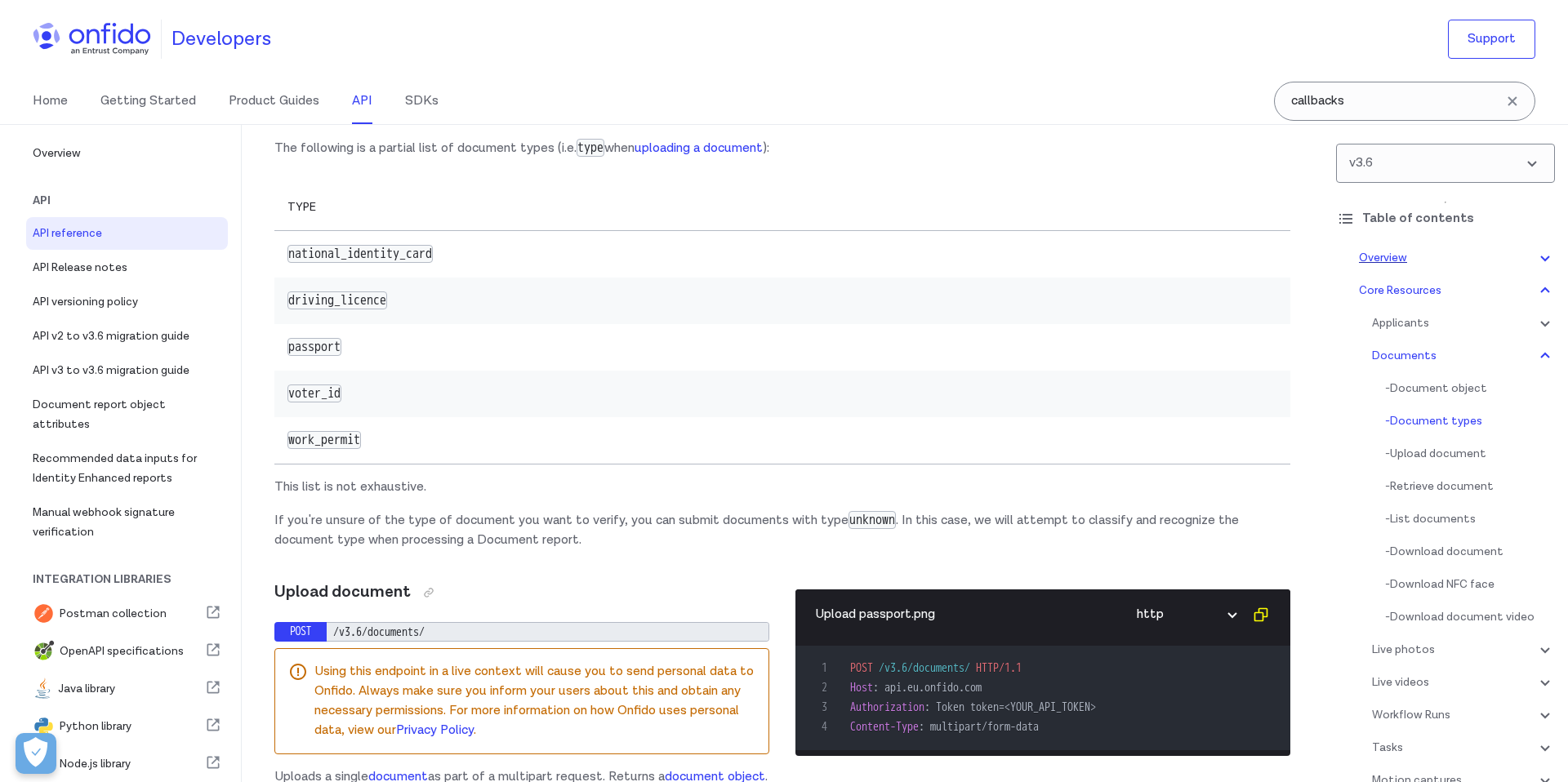 click on "Overview" at bounding box center [1457, 258] 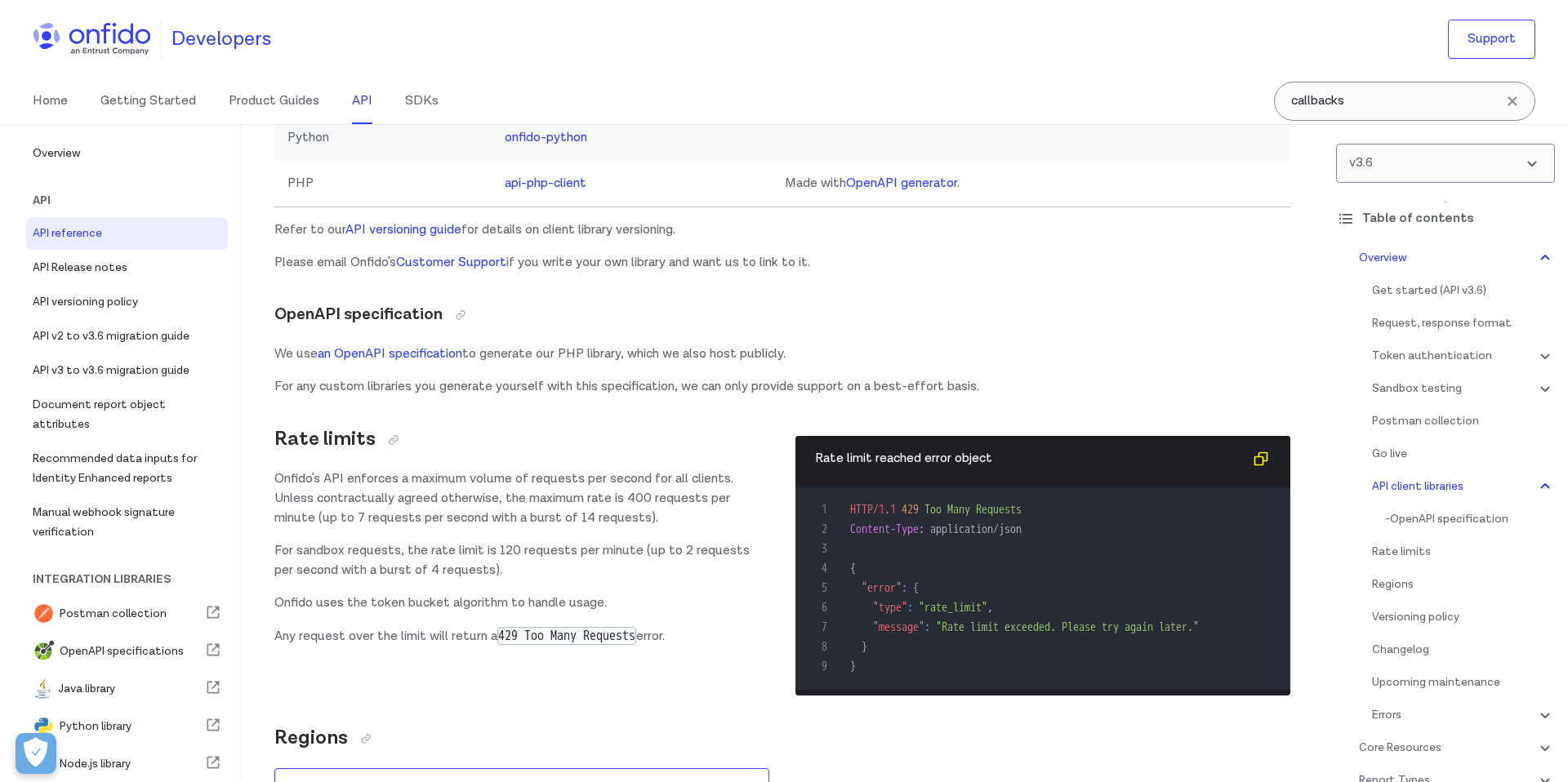 scroll, scrollTop: 11274, scrollLeft: 0, axis: vertical 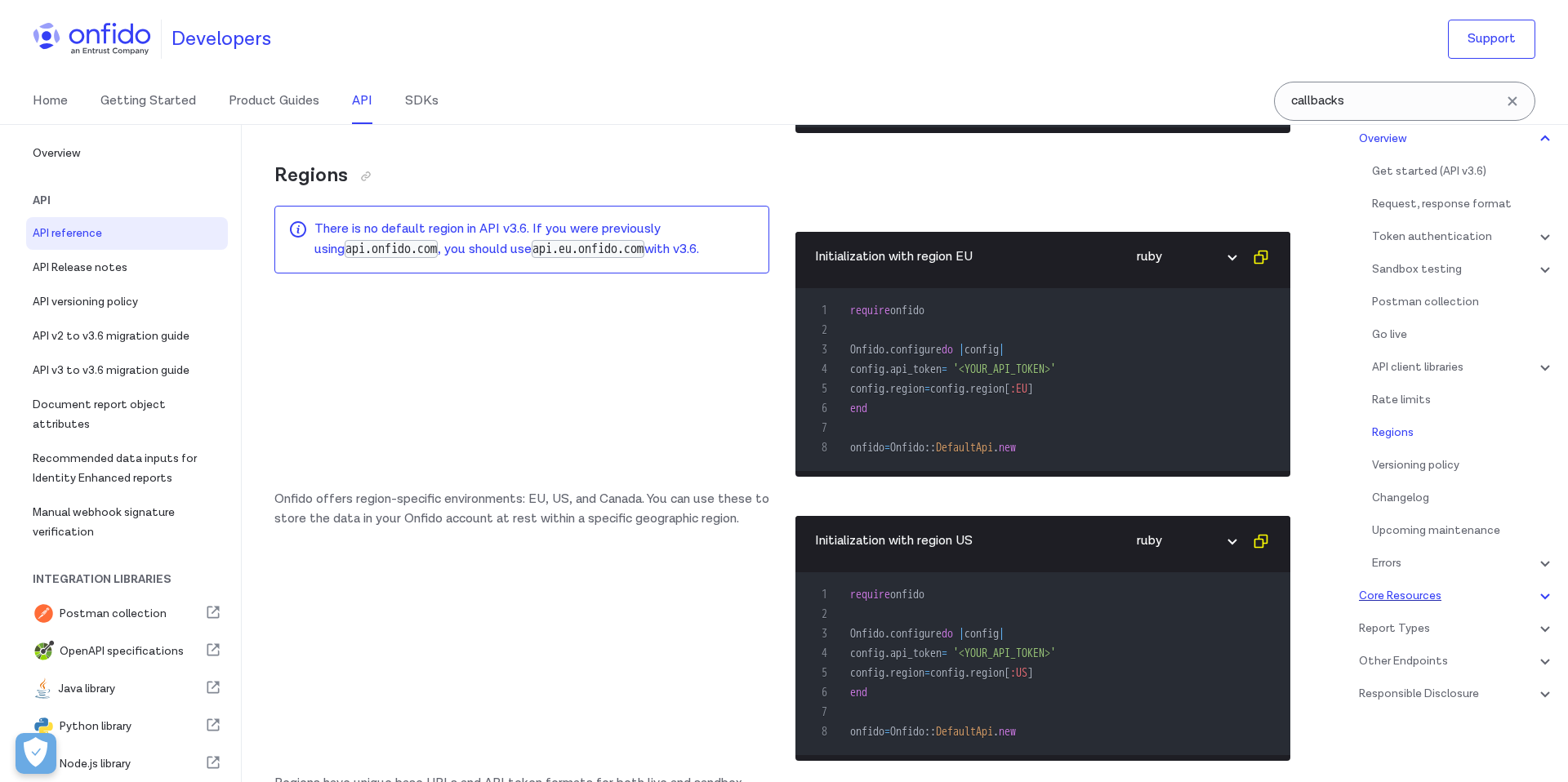 click on "Core Resources" at bounding box center (1457, 596) 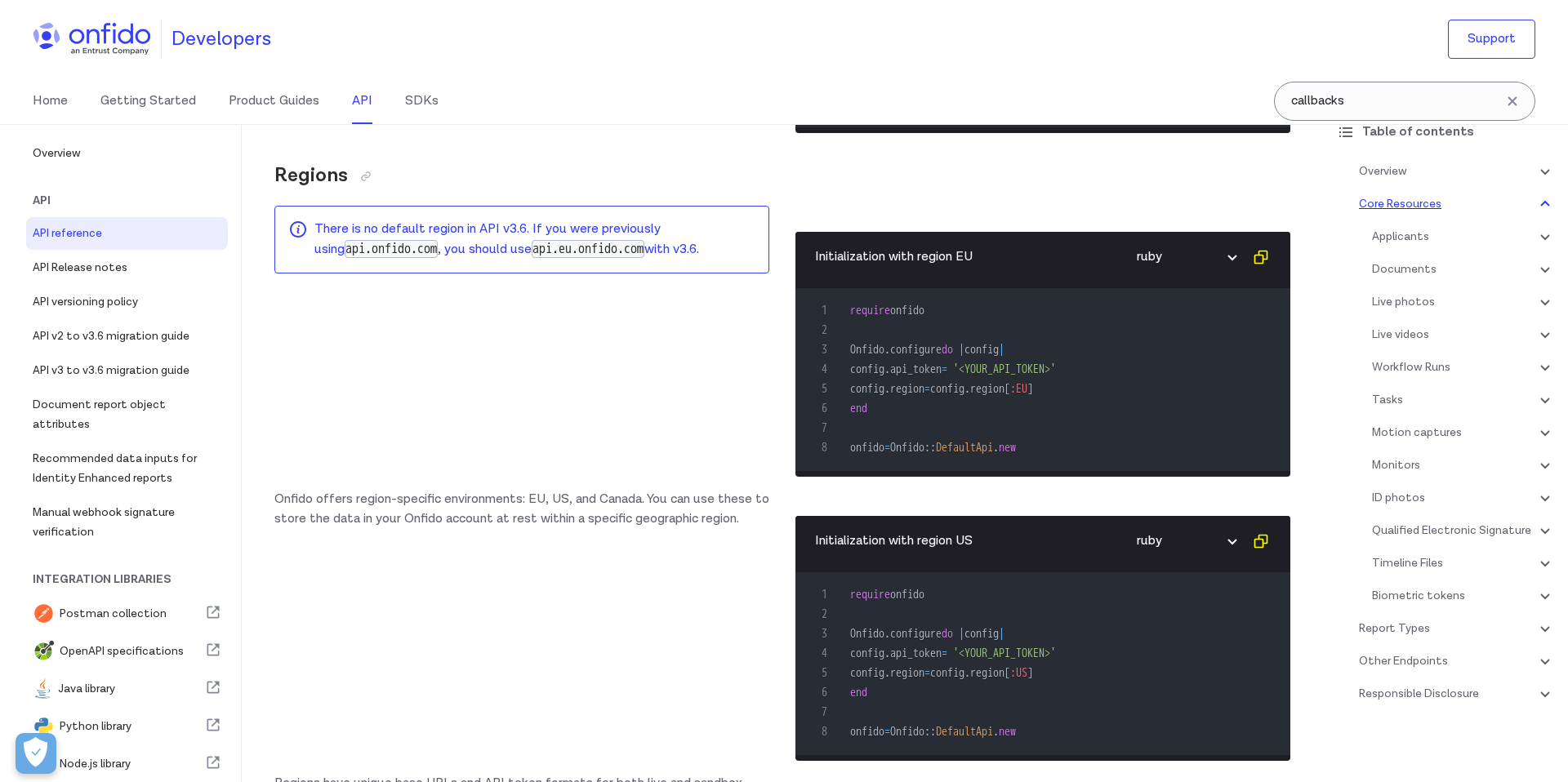 scroll, scrollTop: 16010, scrollLeft: 0, axis: vertical 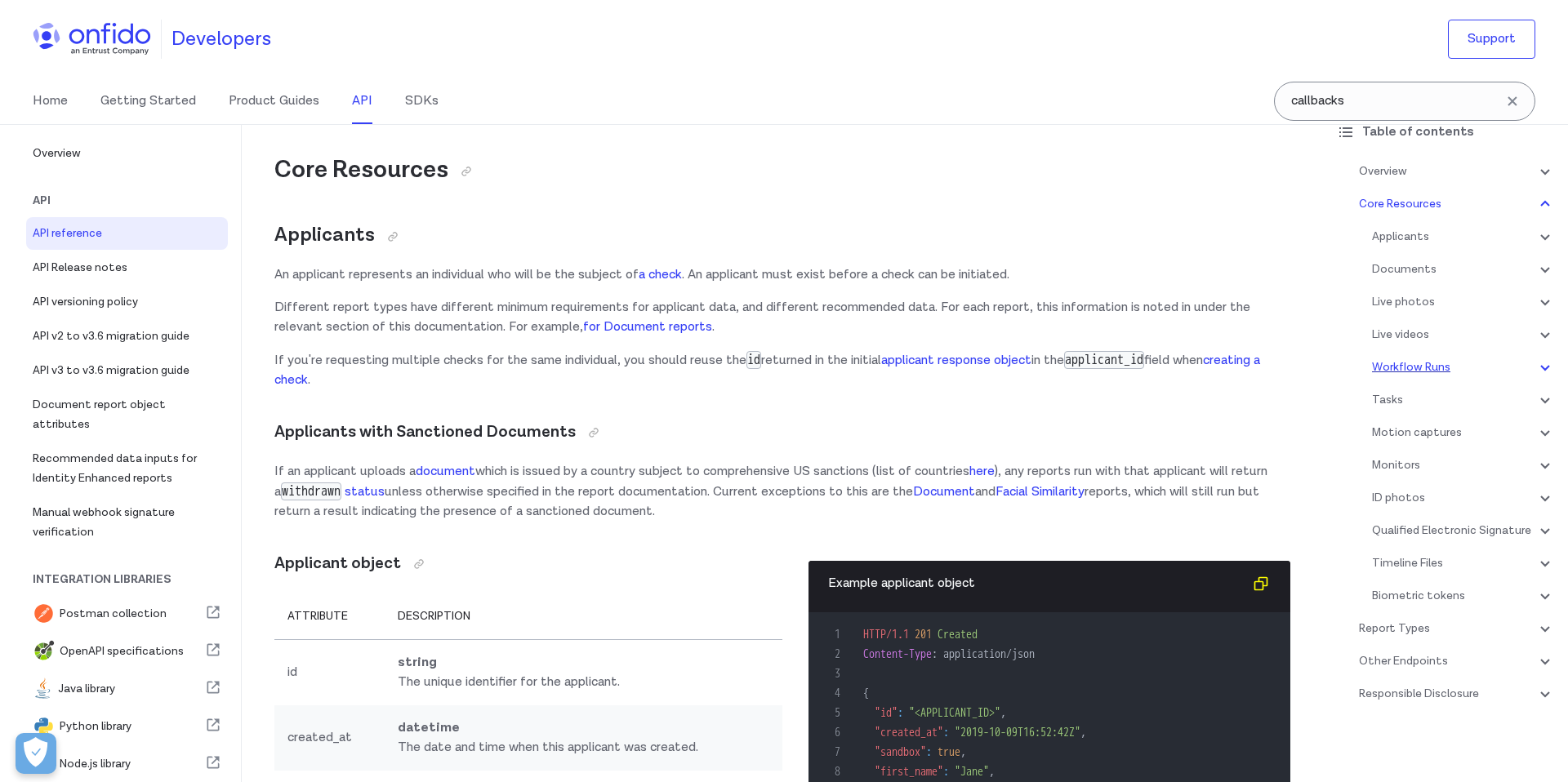 click on "Workflow Runs" at bounding box center (1463, 367) 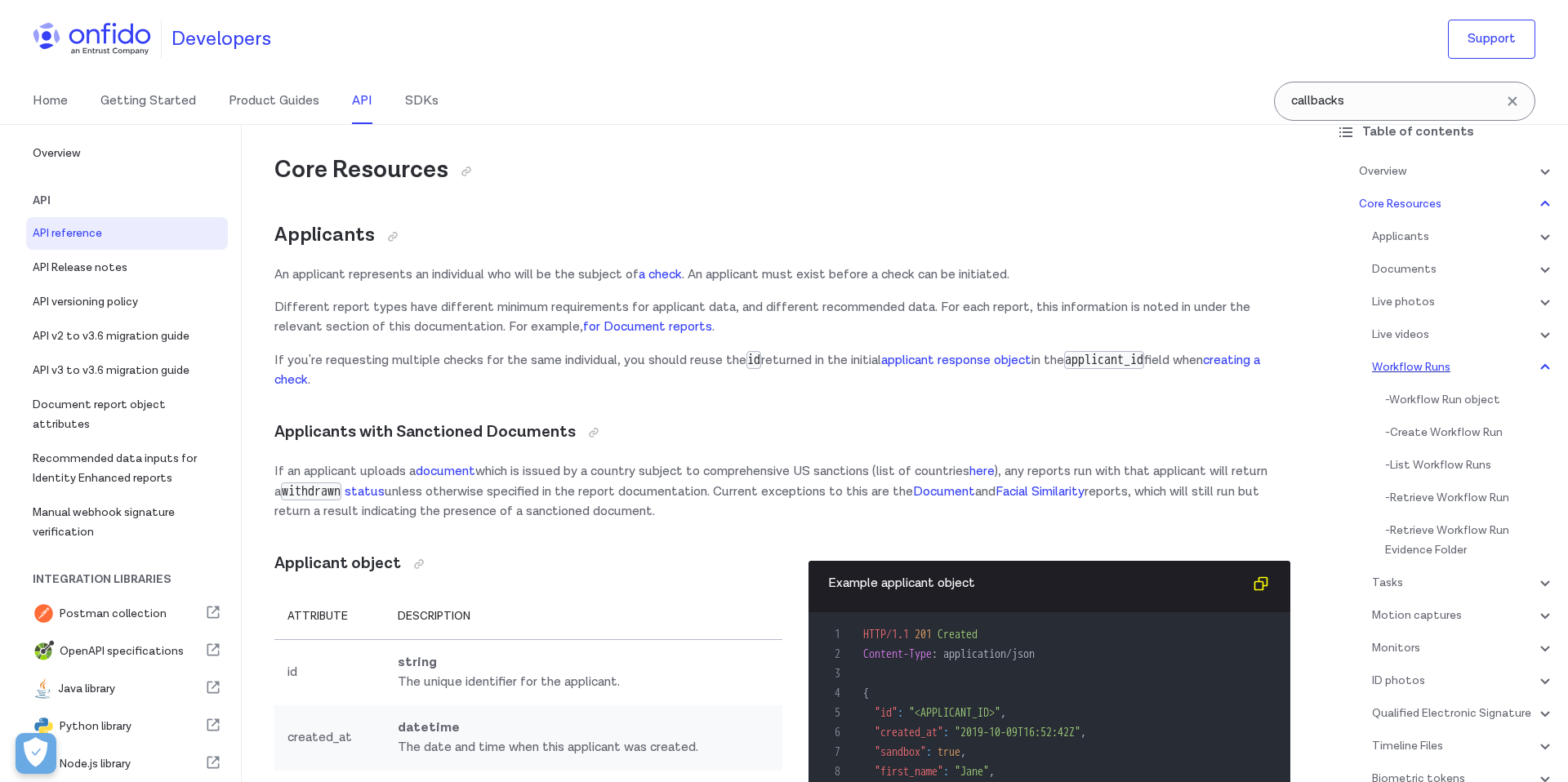scroll, scrollTop: 34208, scrollLeft: 0, axis: vertical 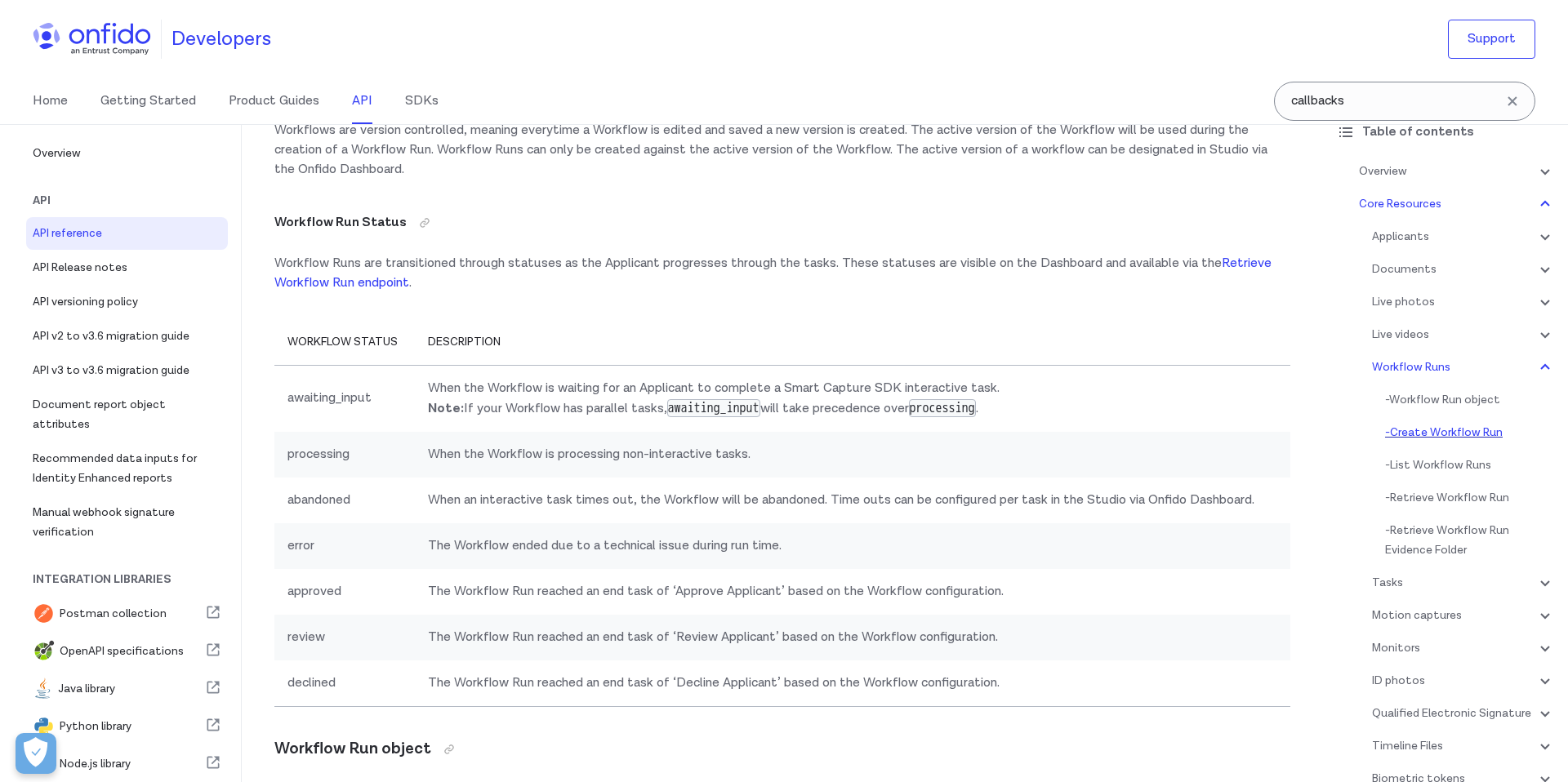 click on "-  Create Workflow Run" at bounding box center [1470, 433] 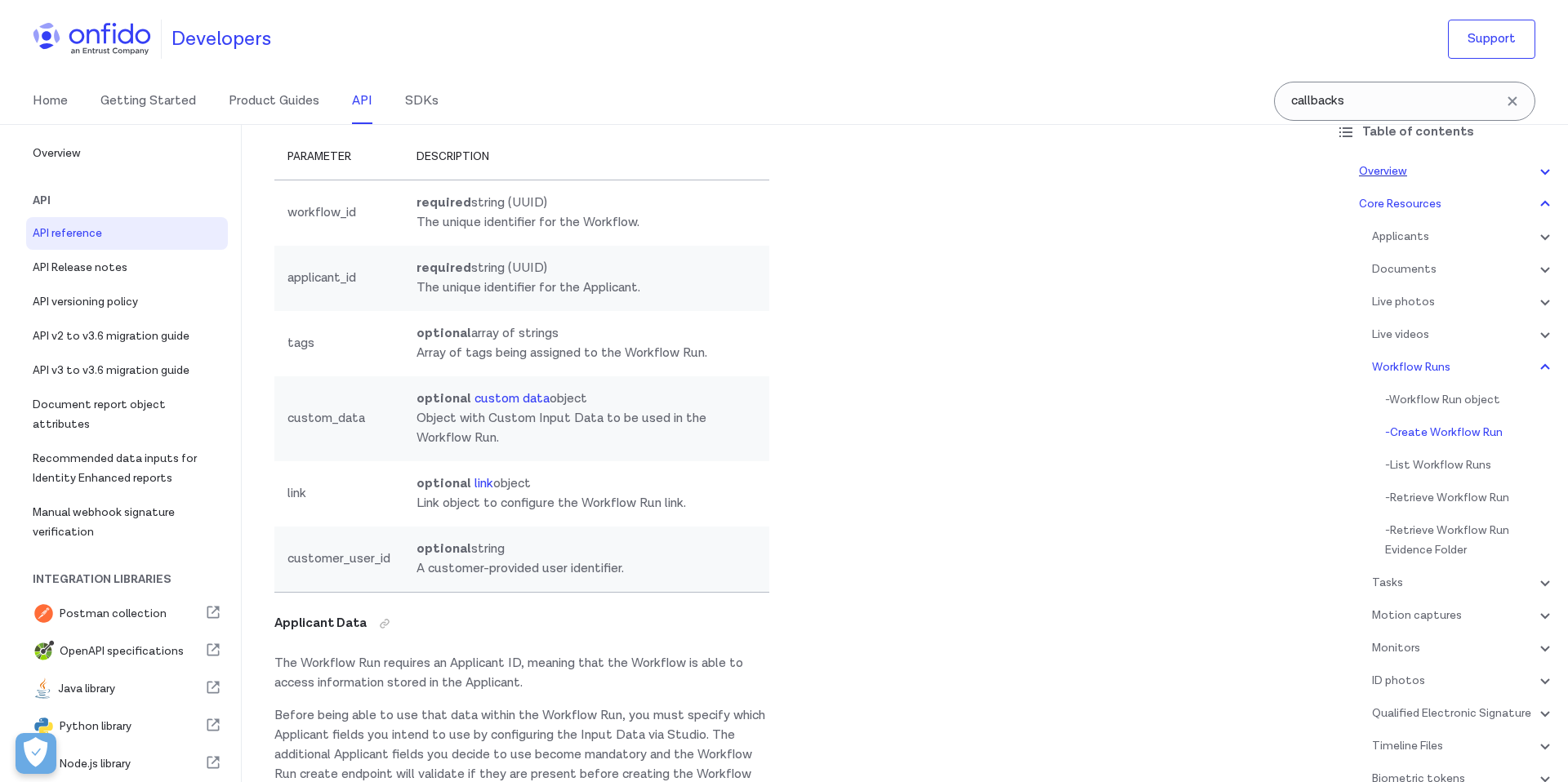 click on "Overview" at bounding box center [1457, 171] 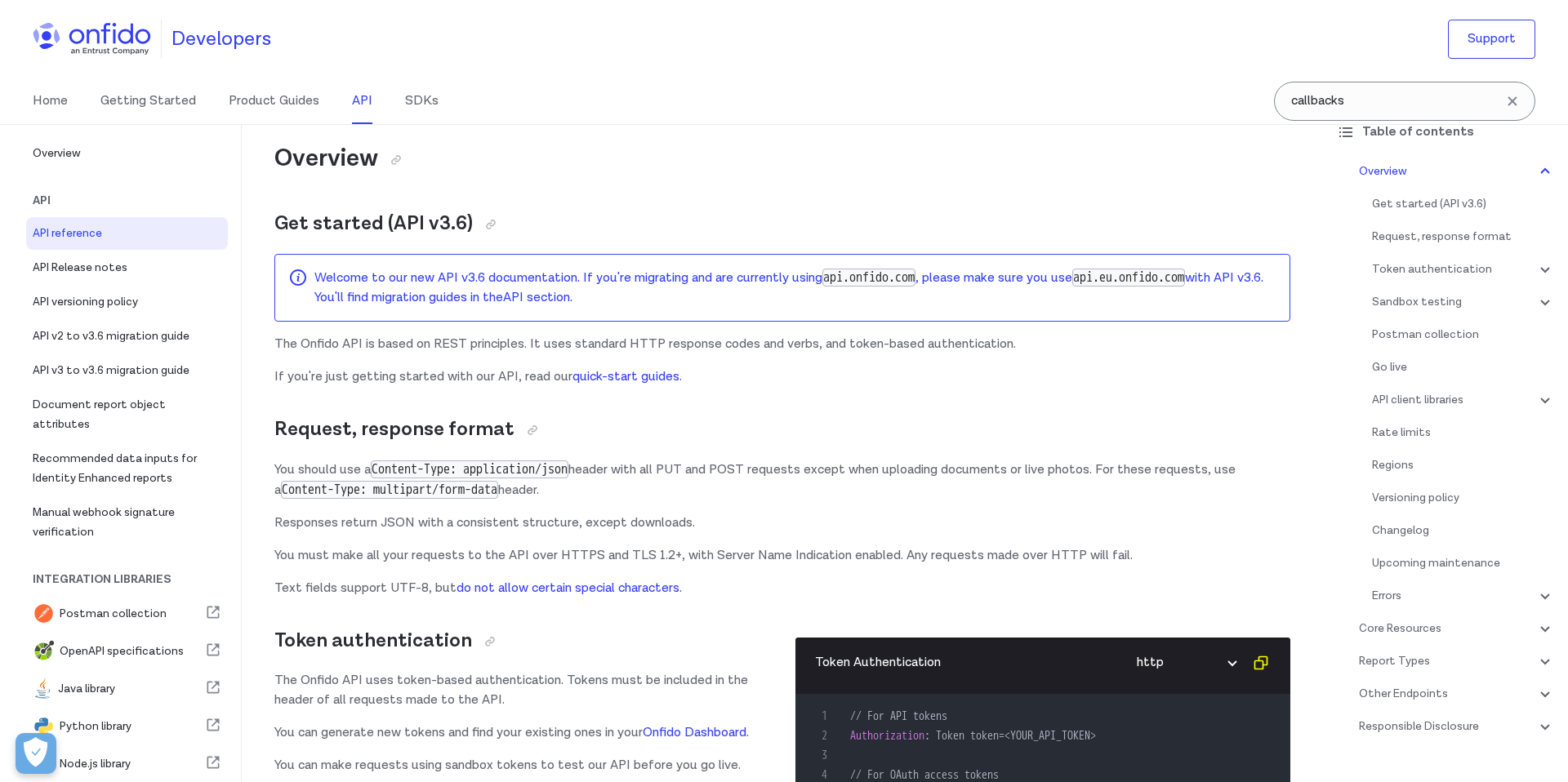 scroll, scrollTop: 0, scrollLeft: 0, axis: both 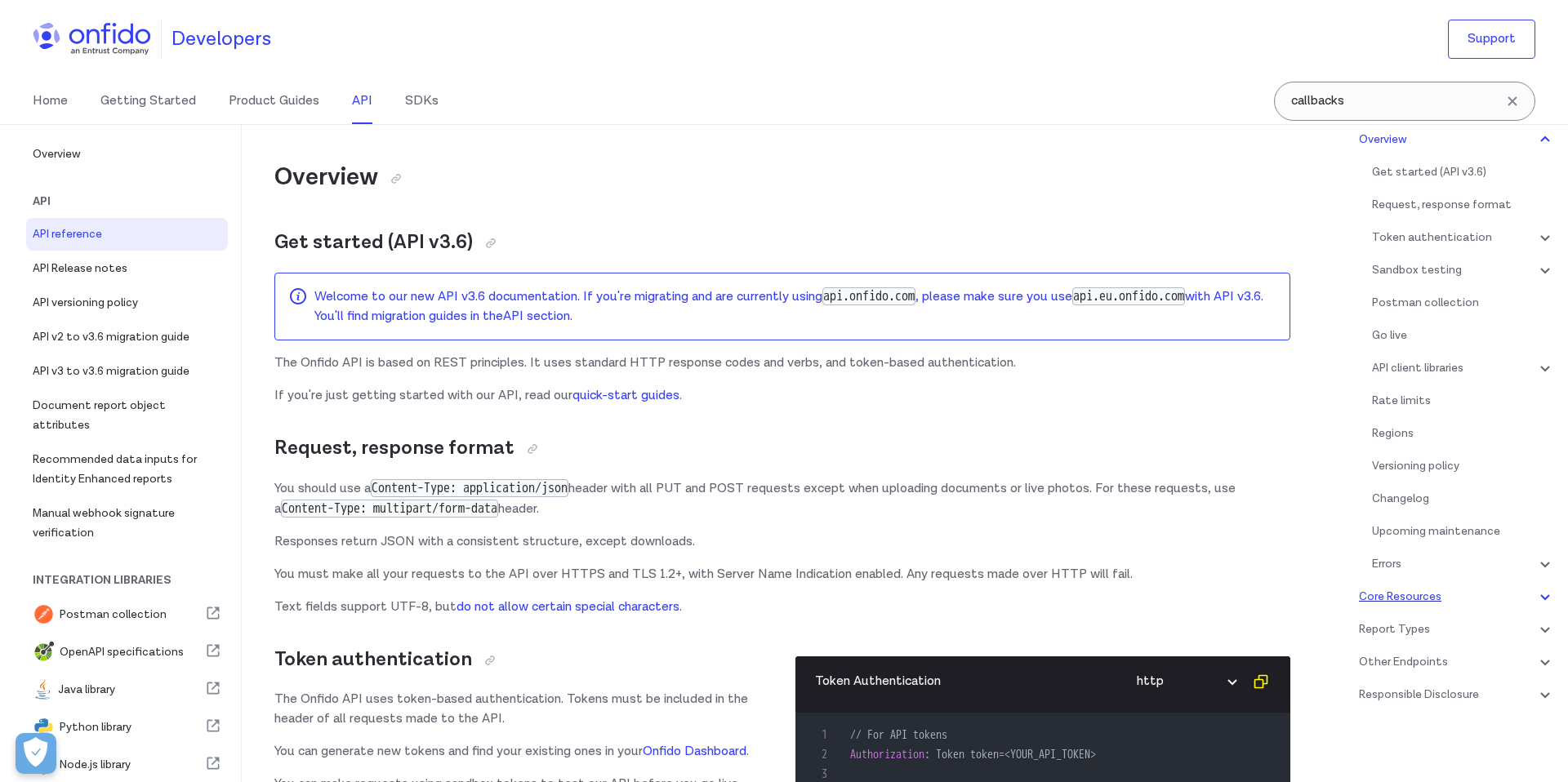 click on "Core Resources" at bounding box center (1457, 597) 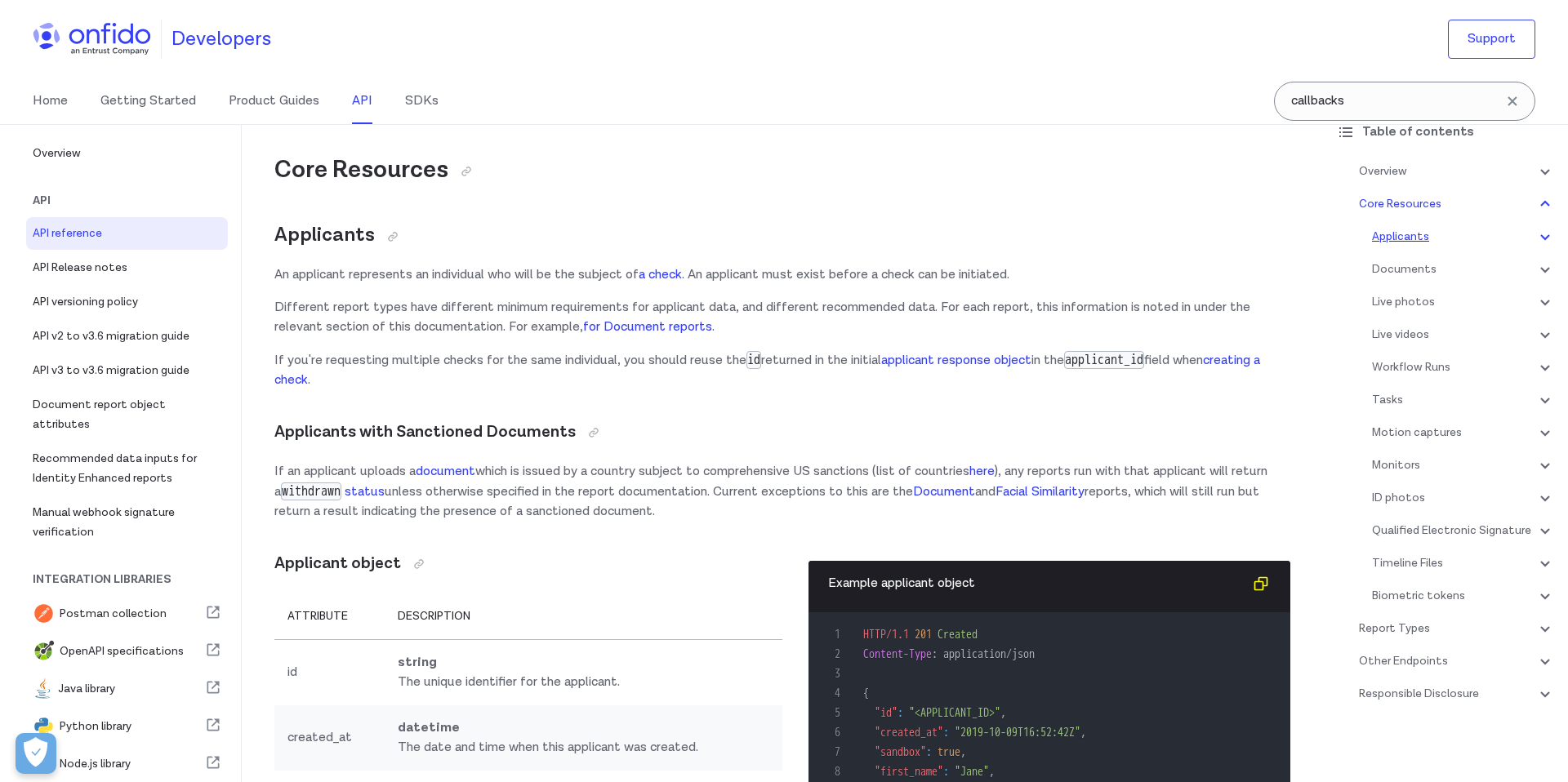 click on "Applicants" at bounding box center [1463, 237] 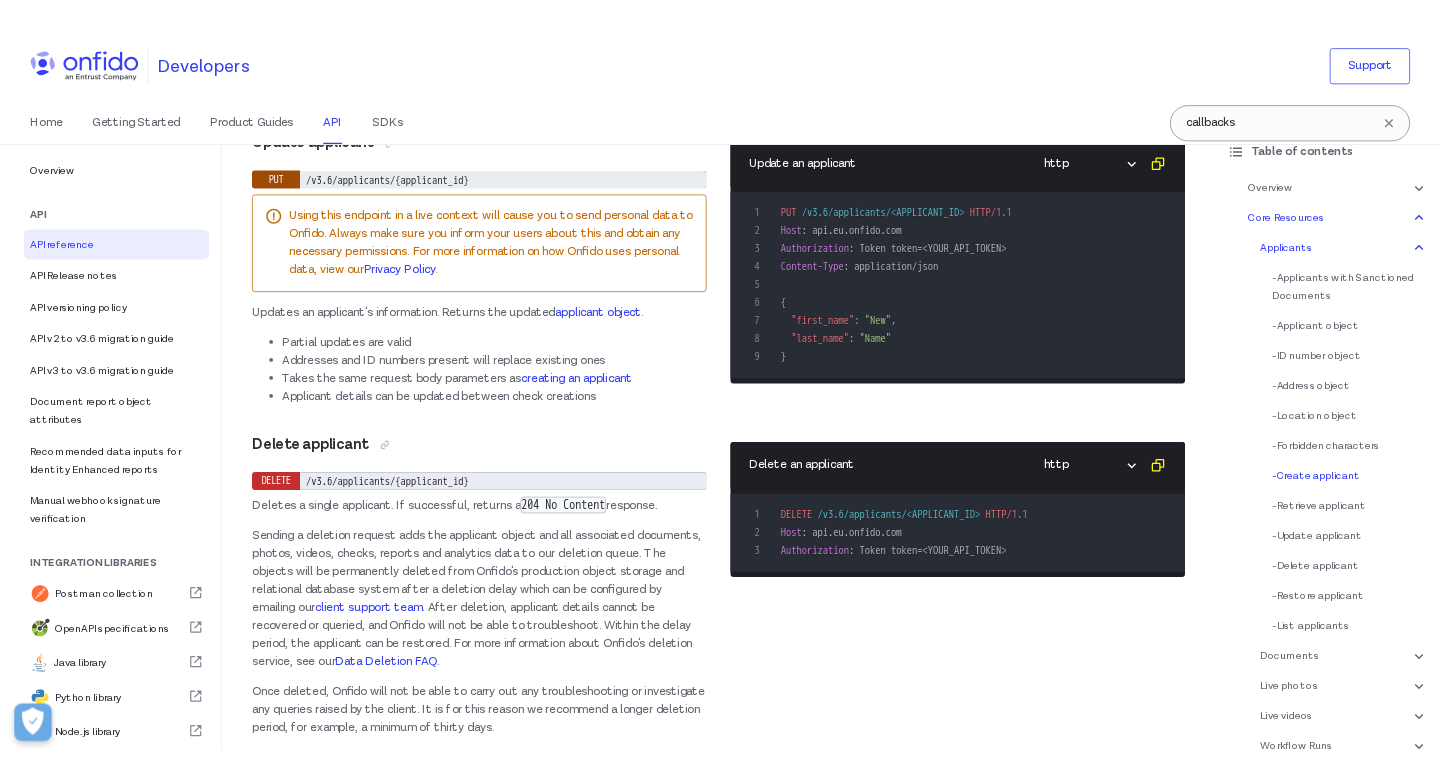 scroll, scrollTop: 28084, scrollLeft: 0, axis: vertical 